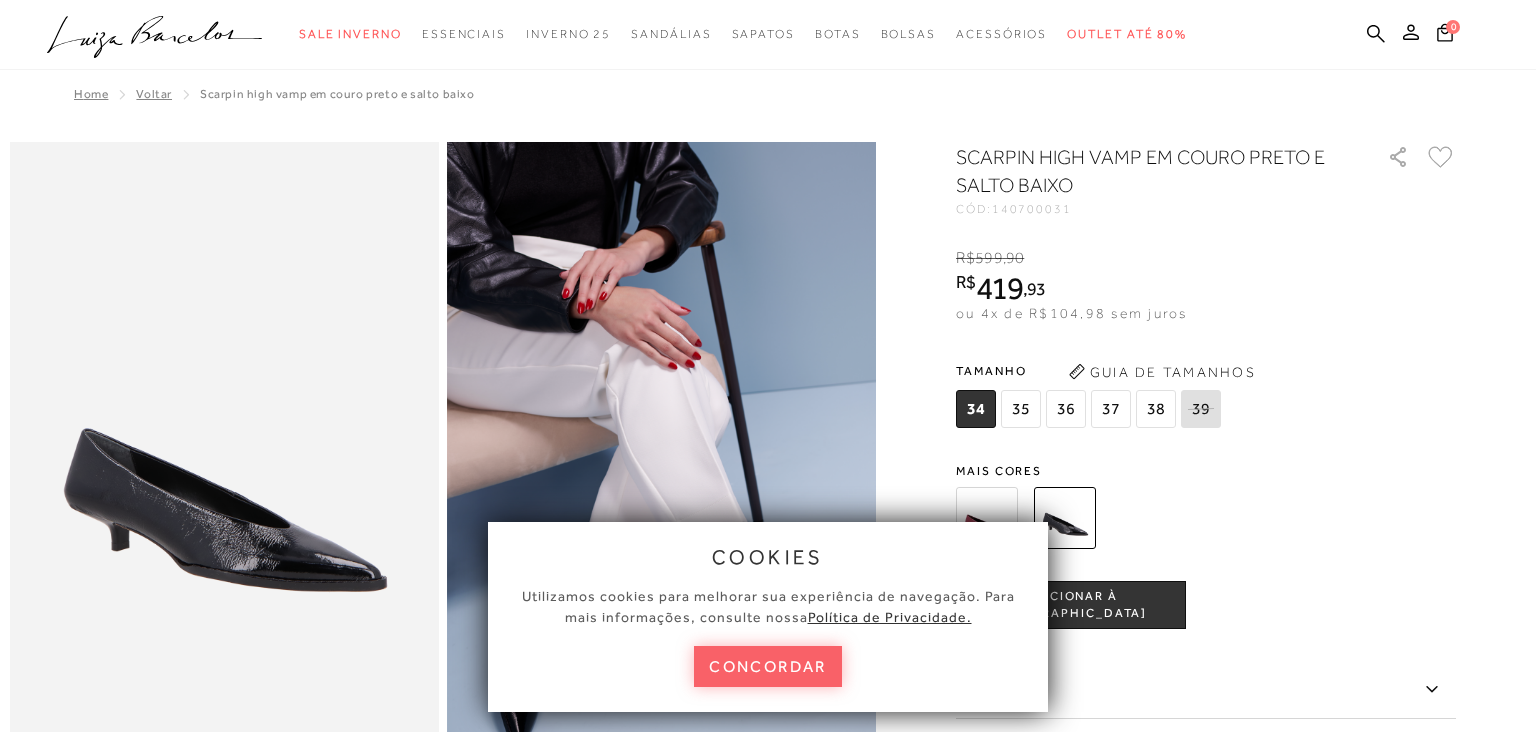 scroll, scrollTop: 0, scrollLeft: 0, axis: both 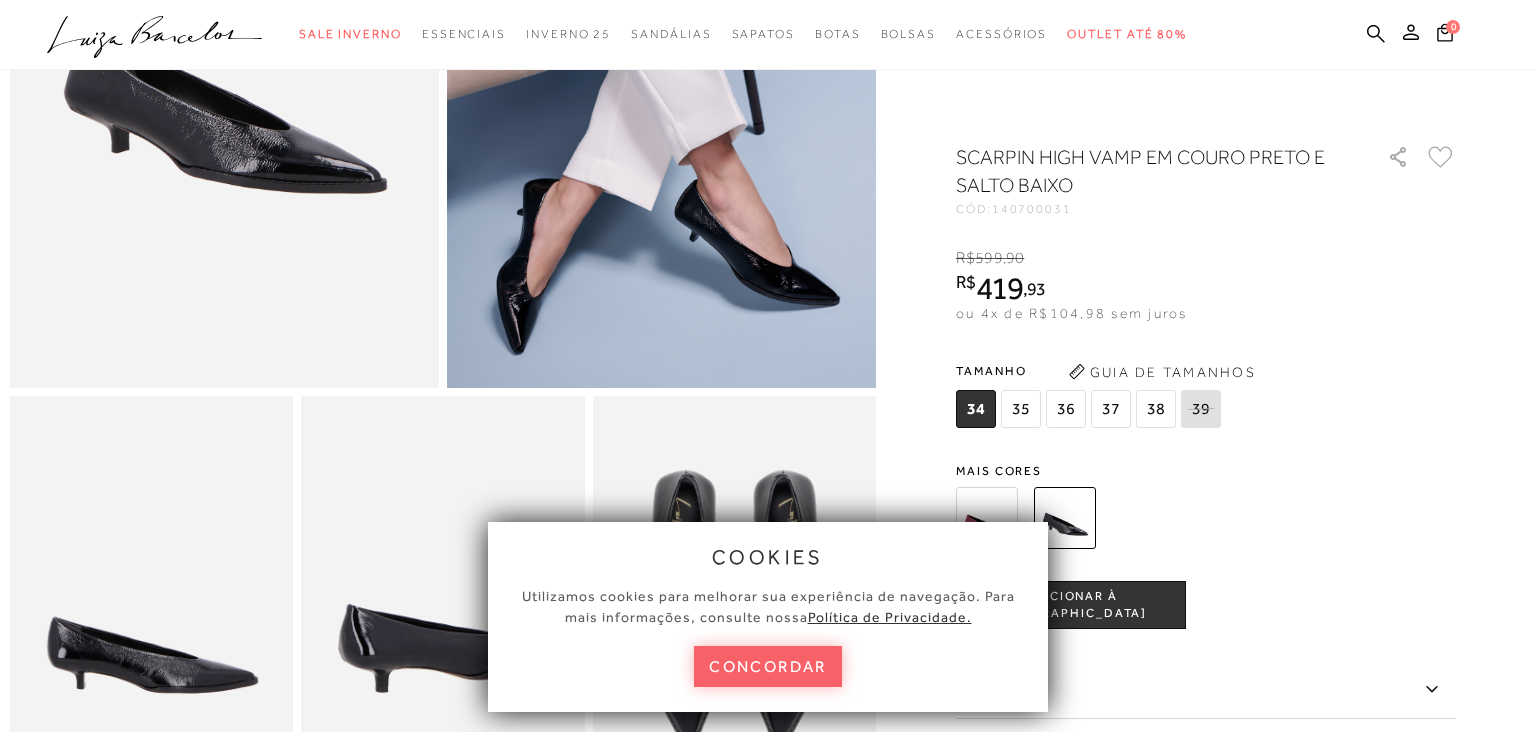click at bounding box center [734, 608] 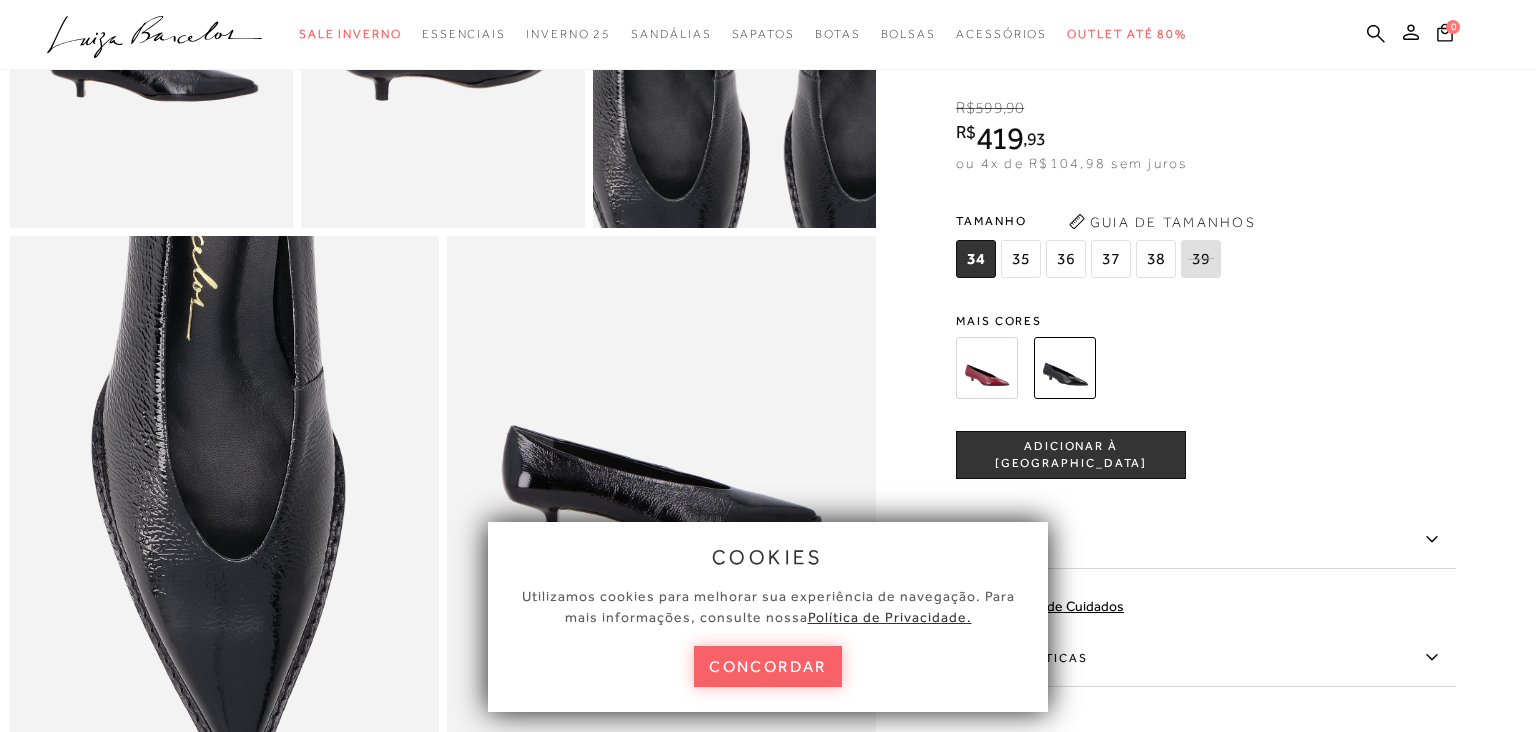 scroll, scrollTop: 990, scrollLeft: 0, axis: vertical 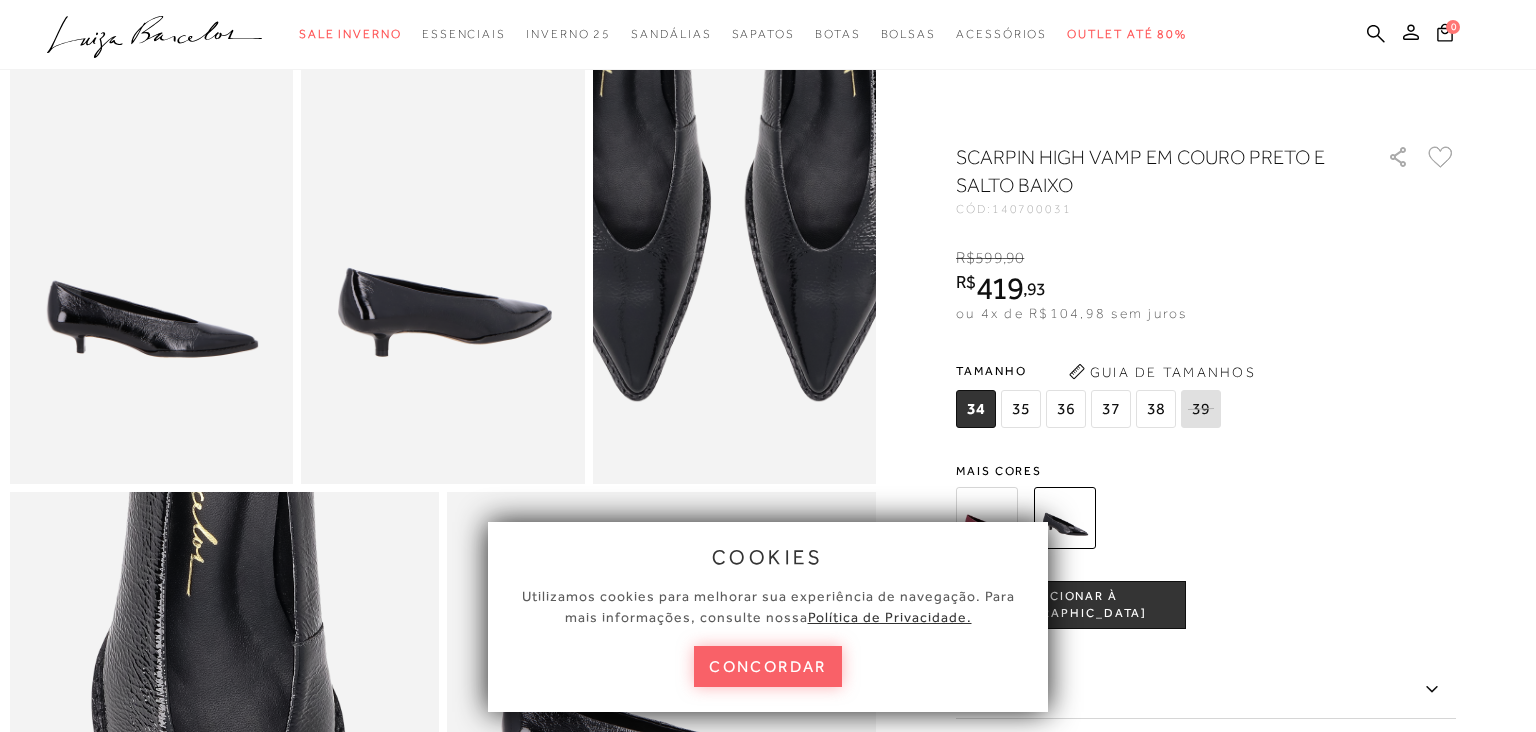 click at bounding box center [442, 272] 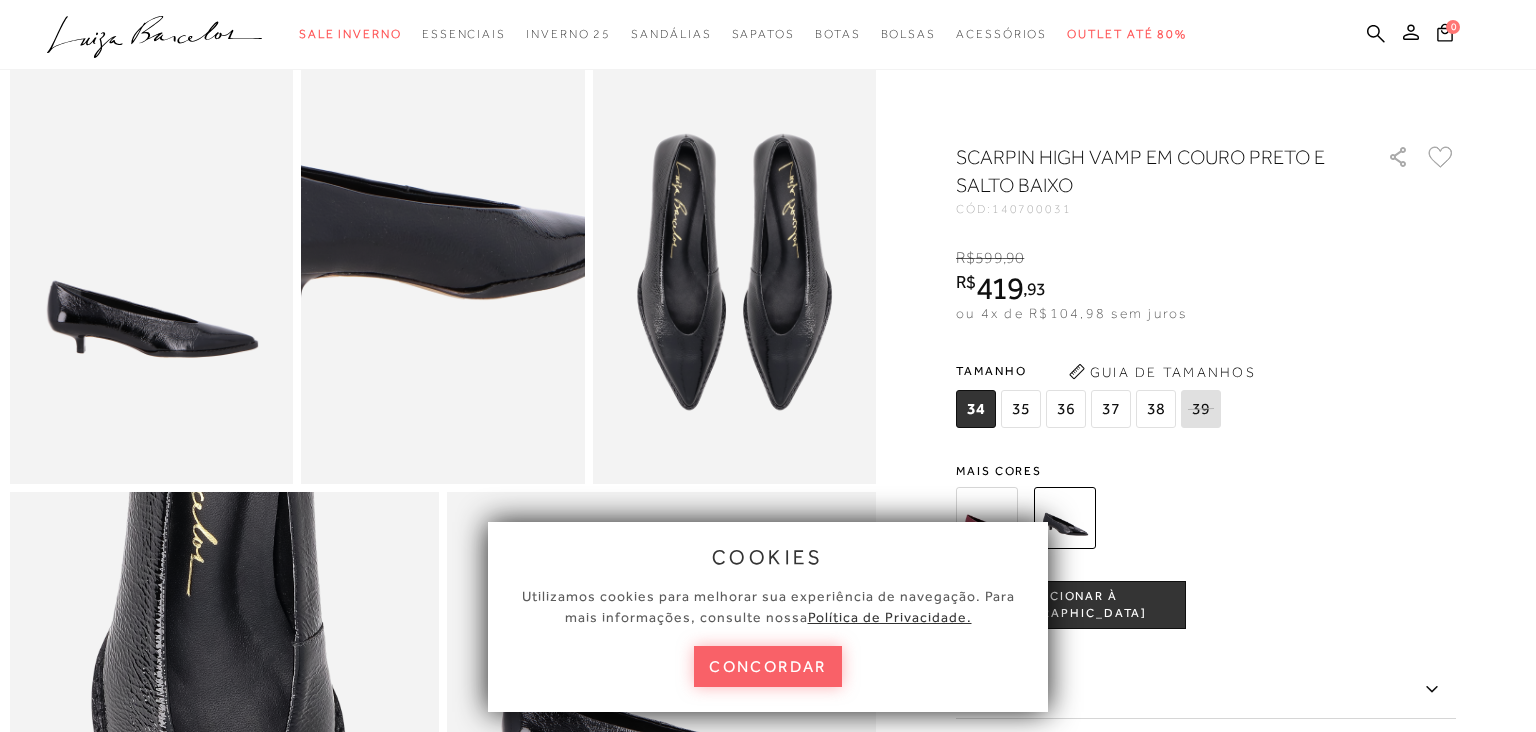 click at bounding box center [151, 272] 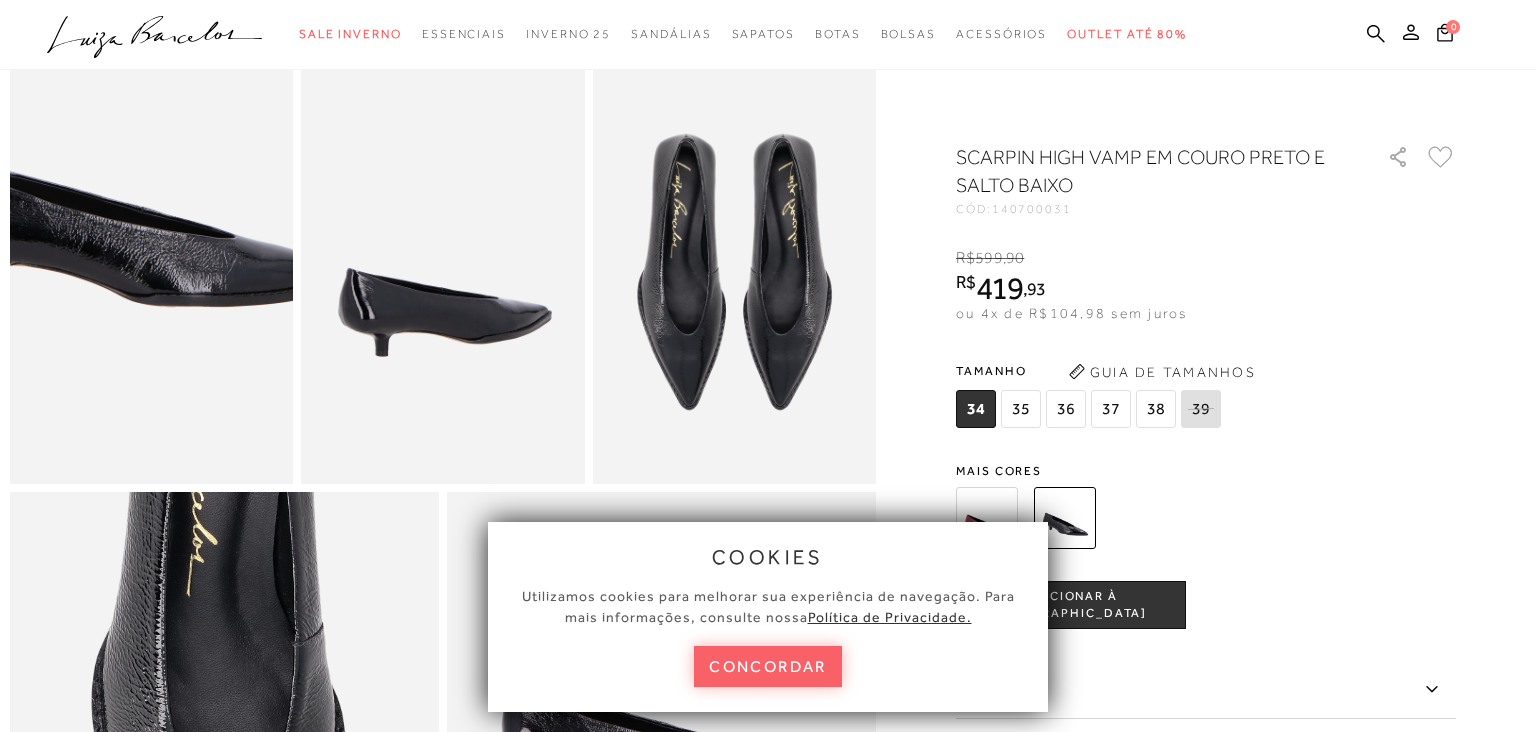 click at bounding box center (442, 272) 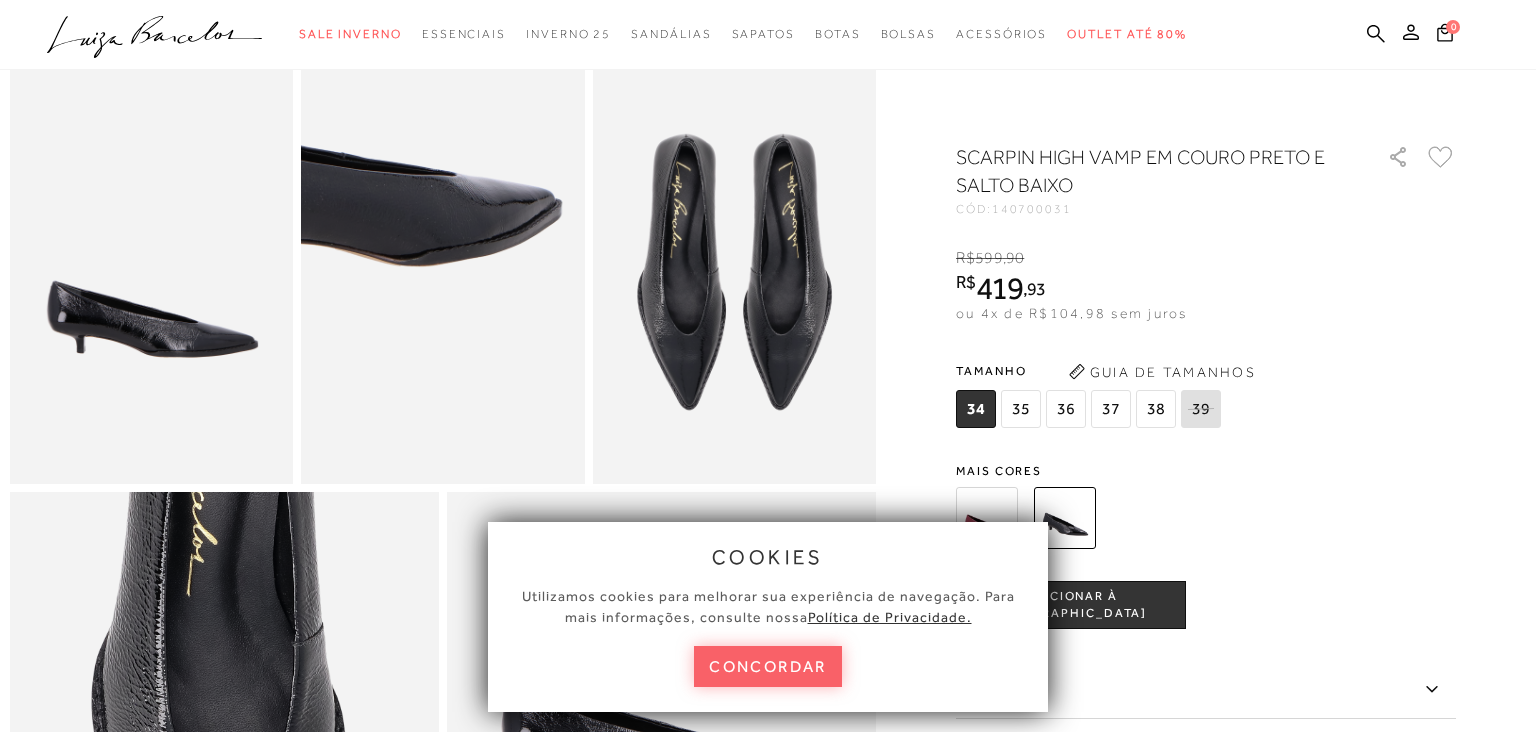 click at bounding box center [734, 272] 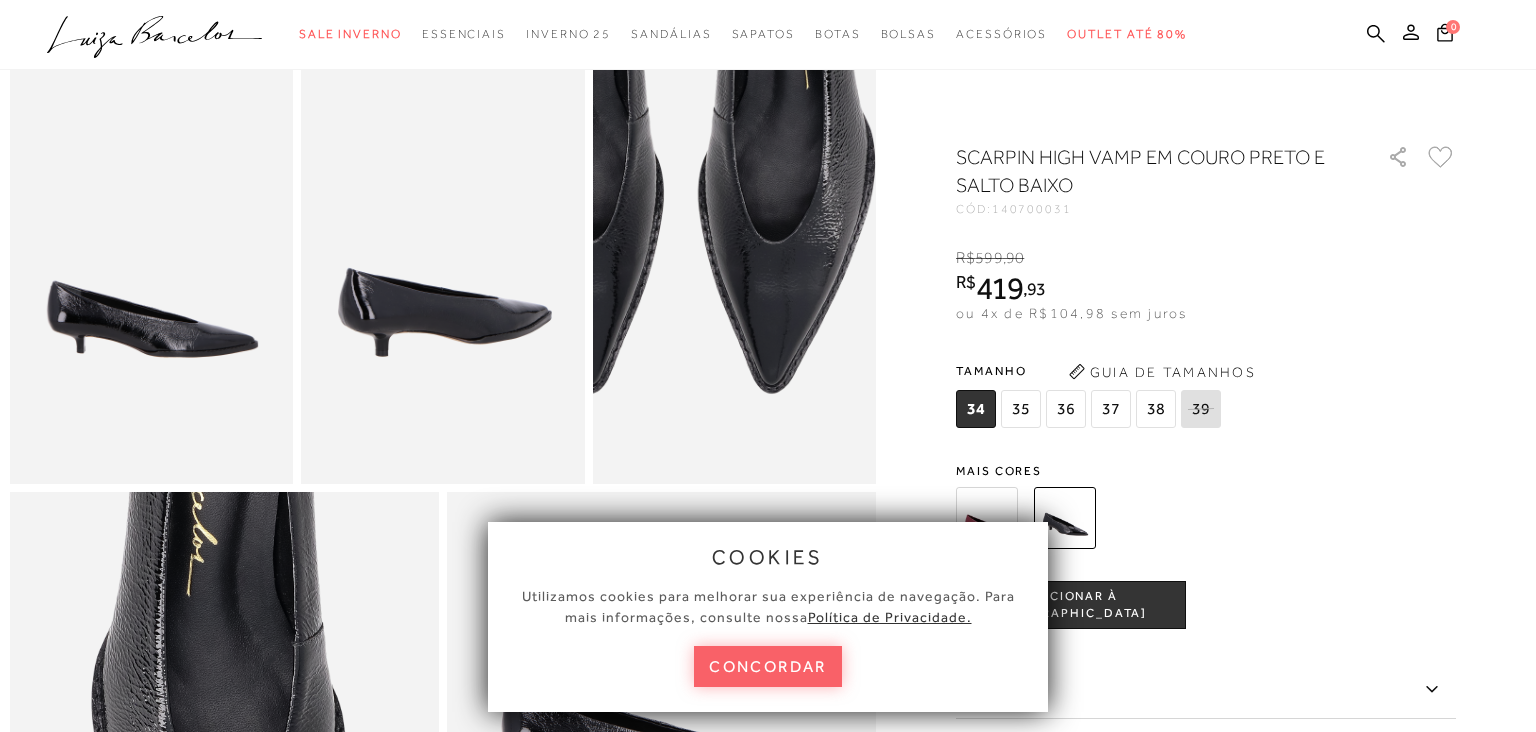 click on "35" at bounding box center [1021, 409] 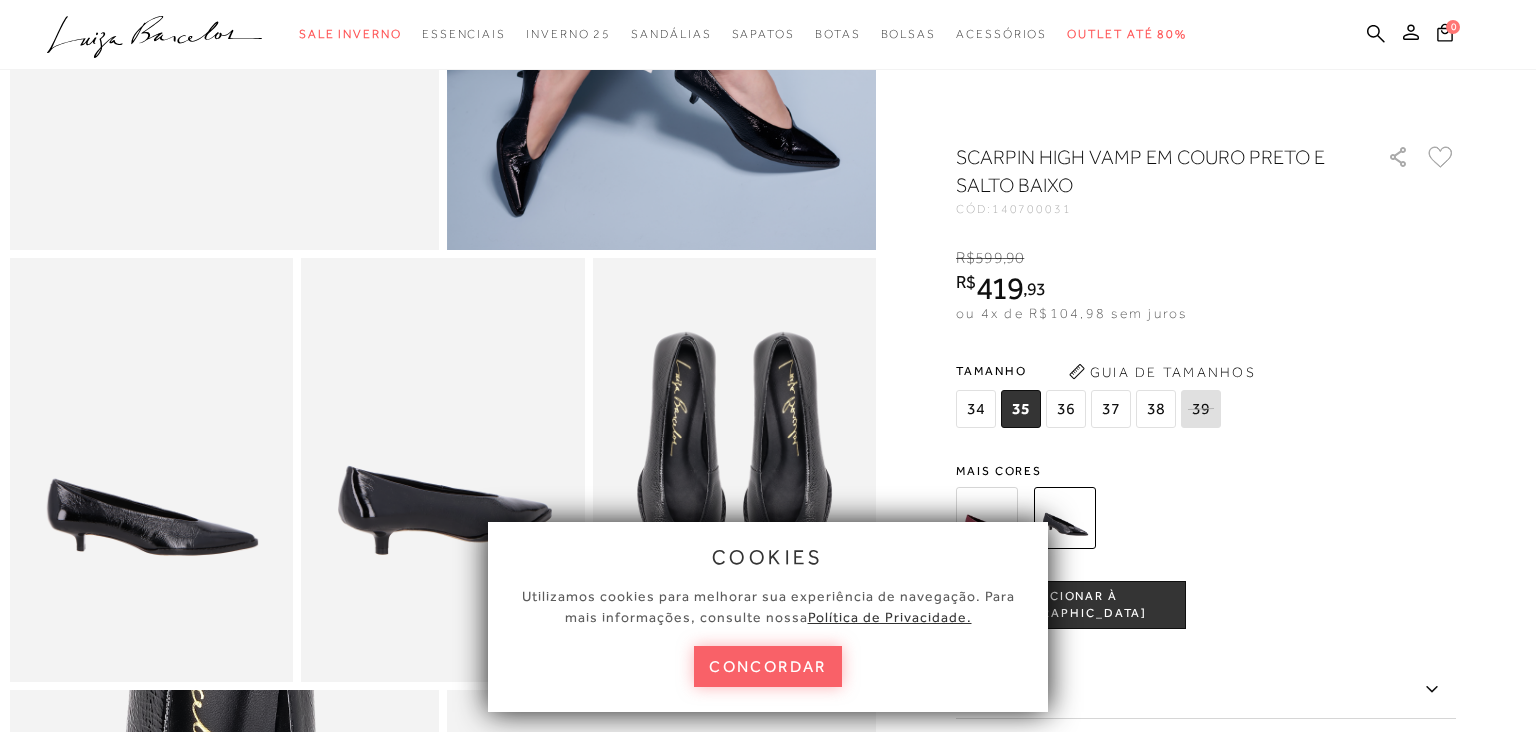 scroll, scrollTop: 542, scrollLeft: 0, axis: vertical 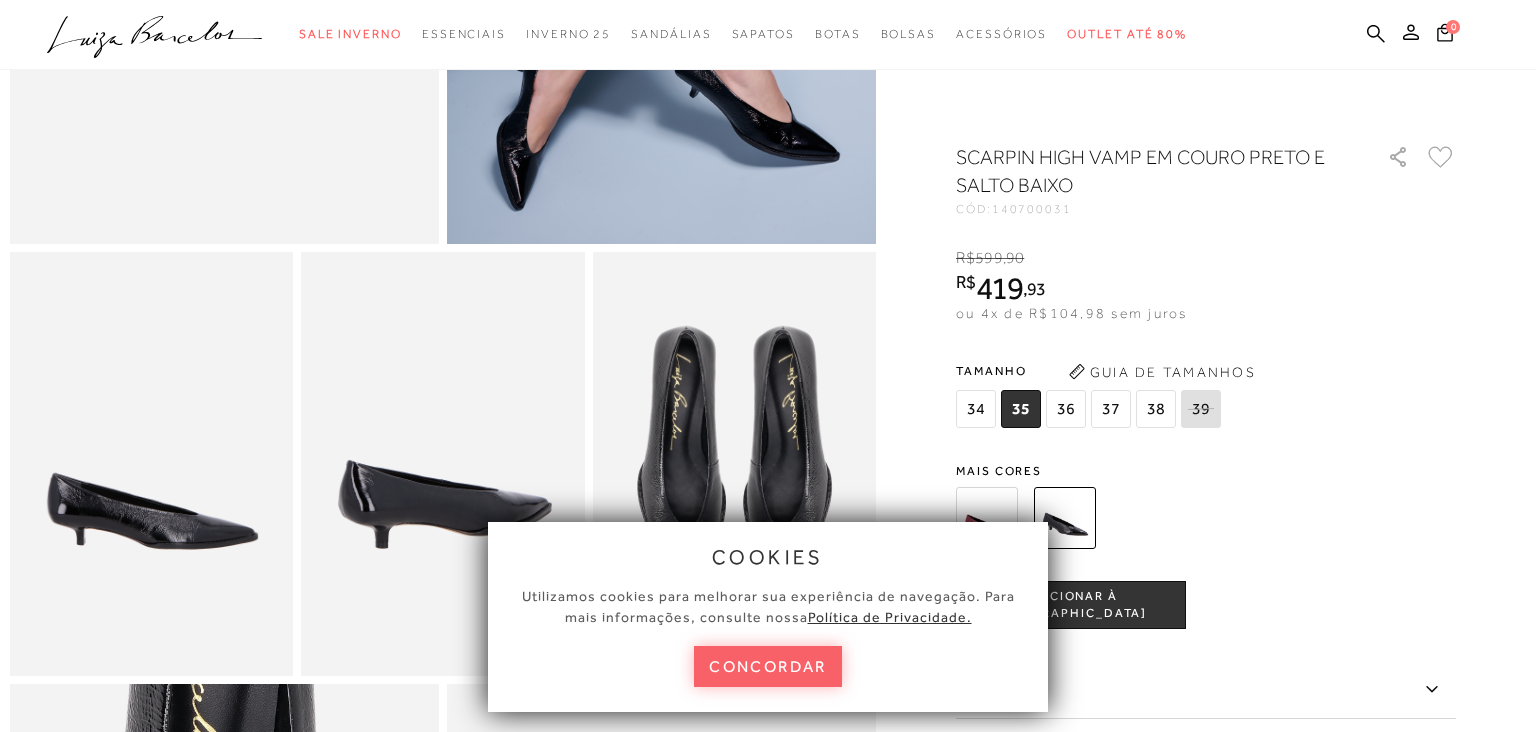 click on "ADICIONAR À [GEOGRAPHIC_DATA]" at bounding box center (1071, 605) 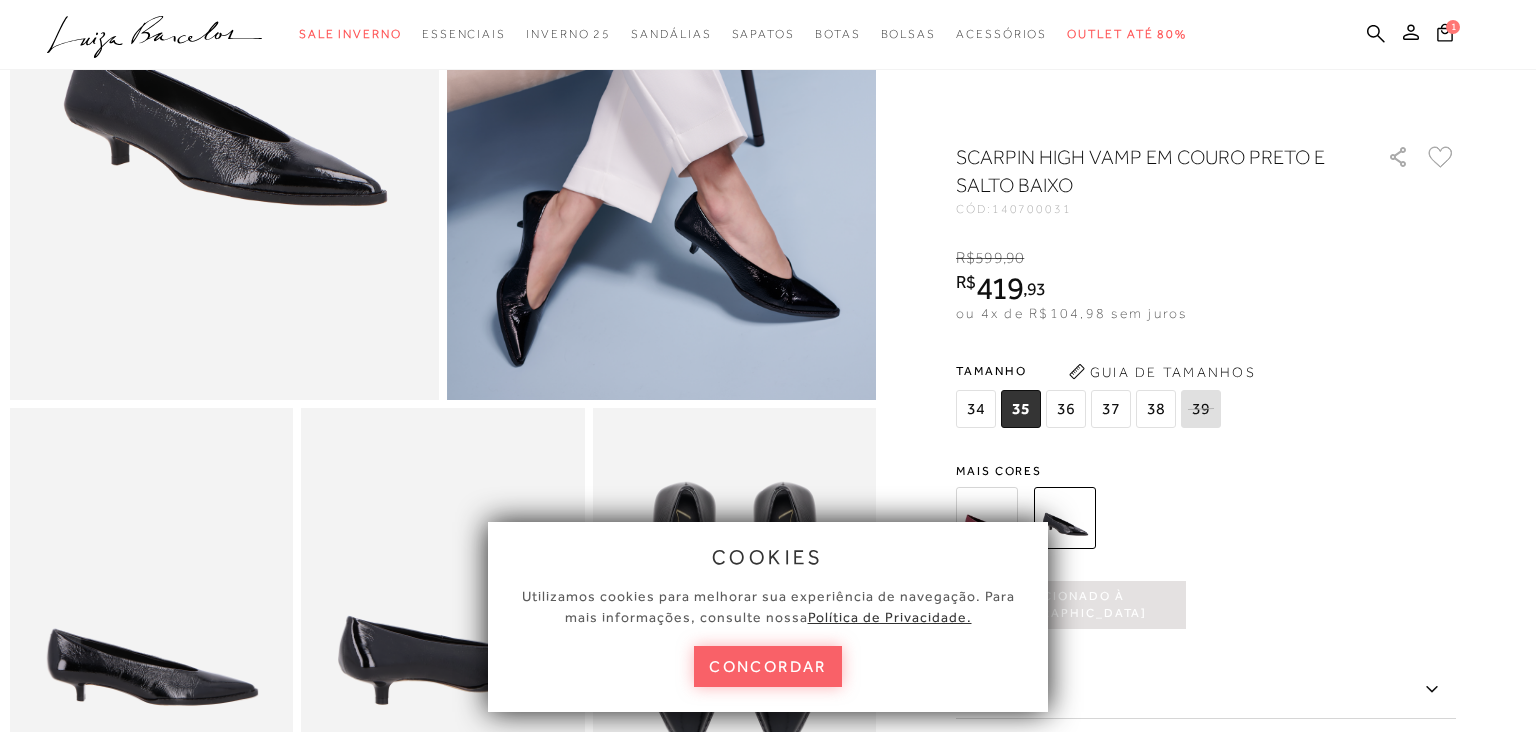 scroll, scrollTop: 0, scrollLeft: 0, axis: both 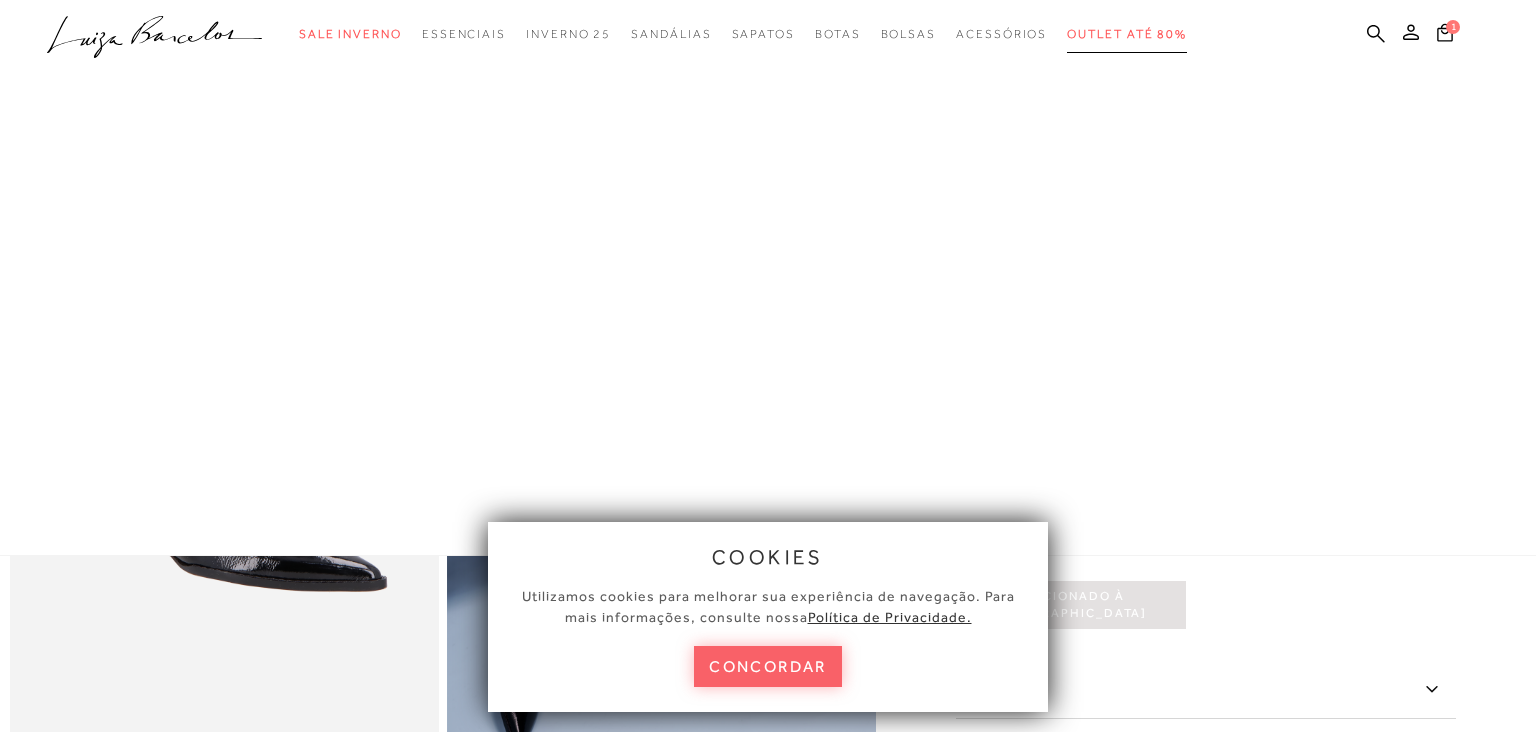click on "Outlet até 80%" at bounding box center [1127, 34] 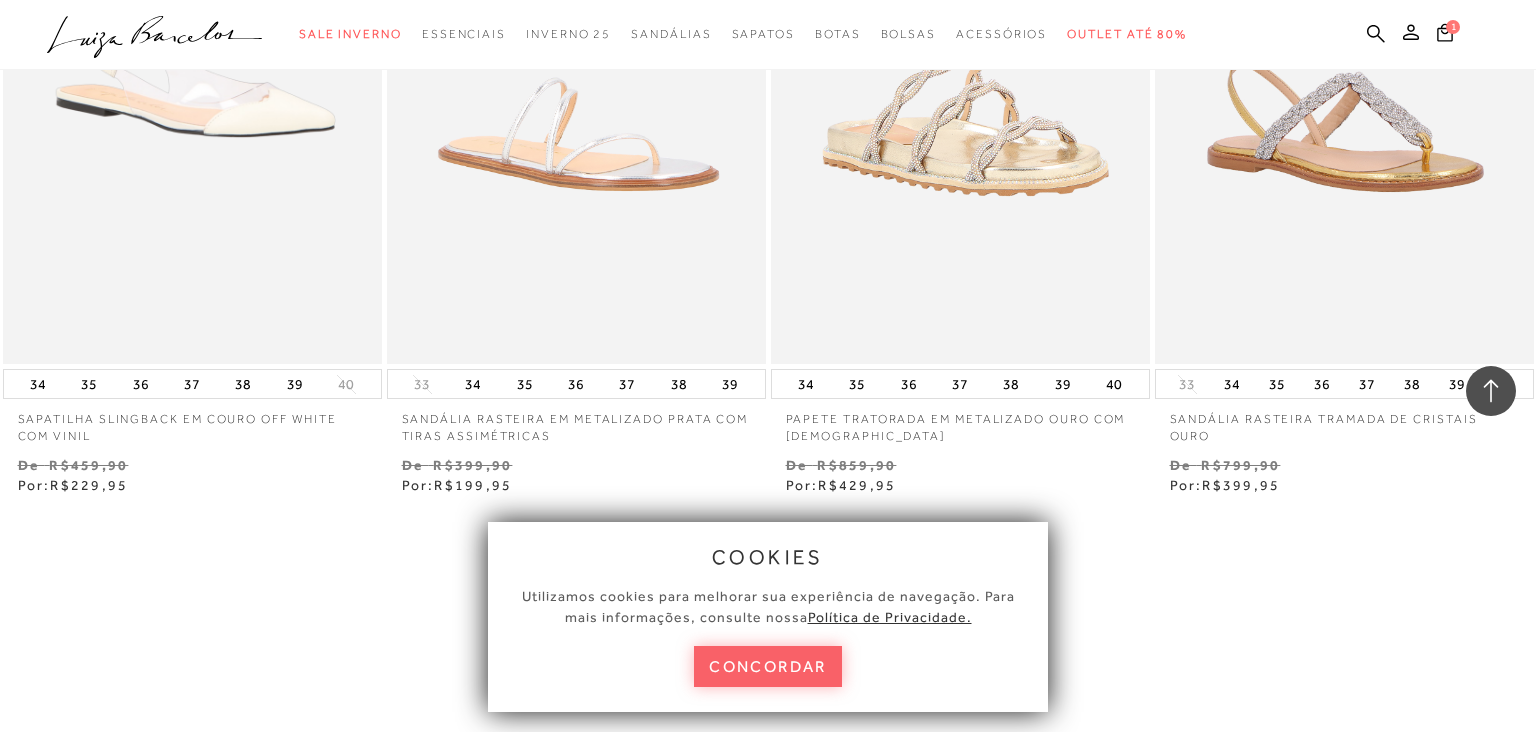 scroll, scrollTop: 3931, scrollLeft: 0, axis: vertical 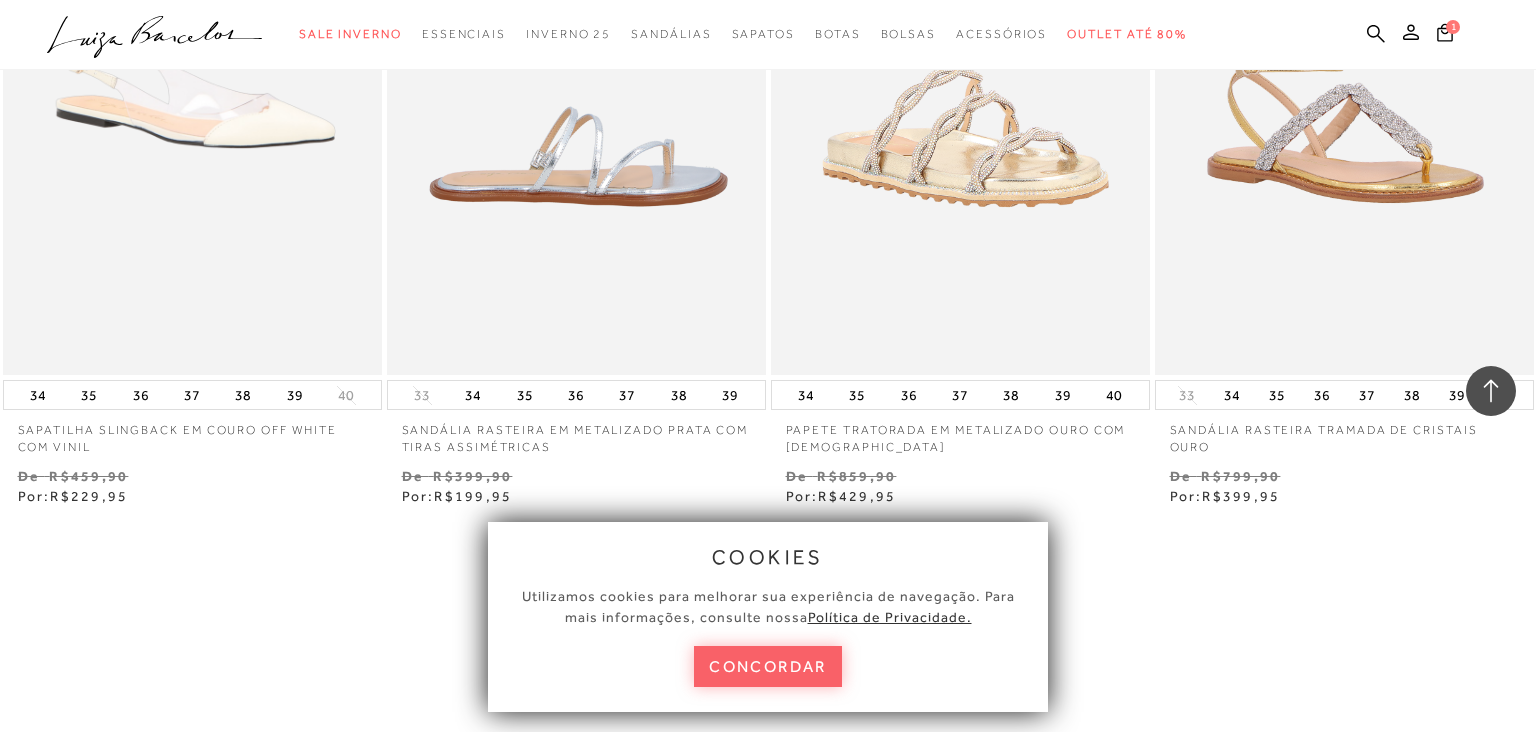 click at bounding box center (577, 91) 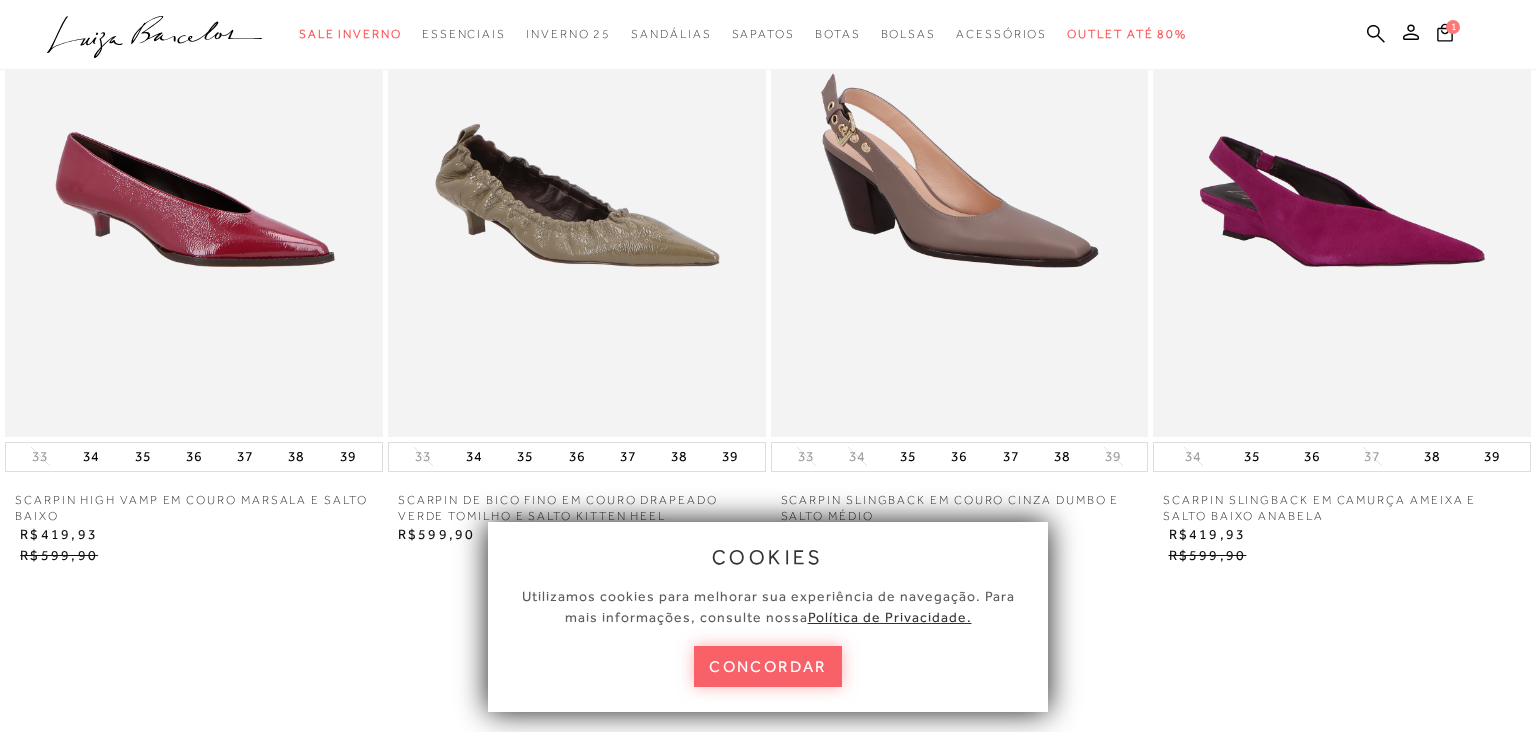 scroll, scrollTop: 2335, scrollLeft: 0, axis: vertical 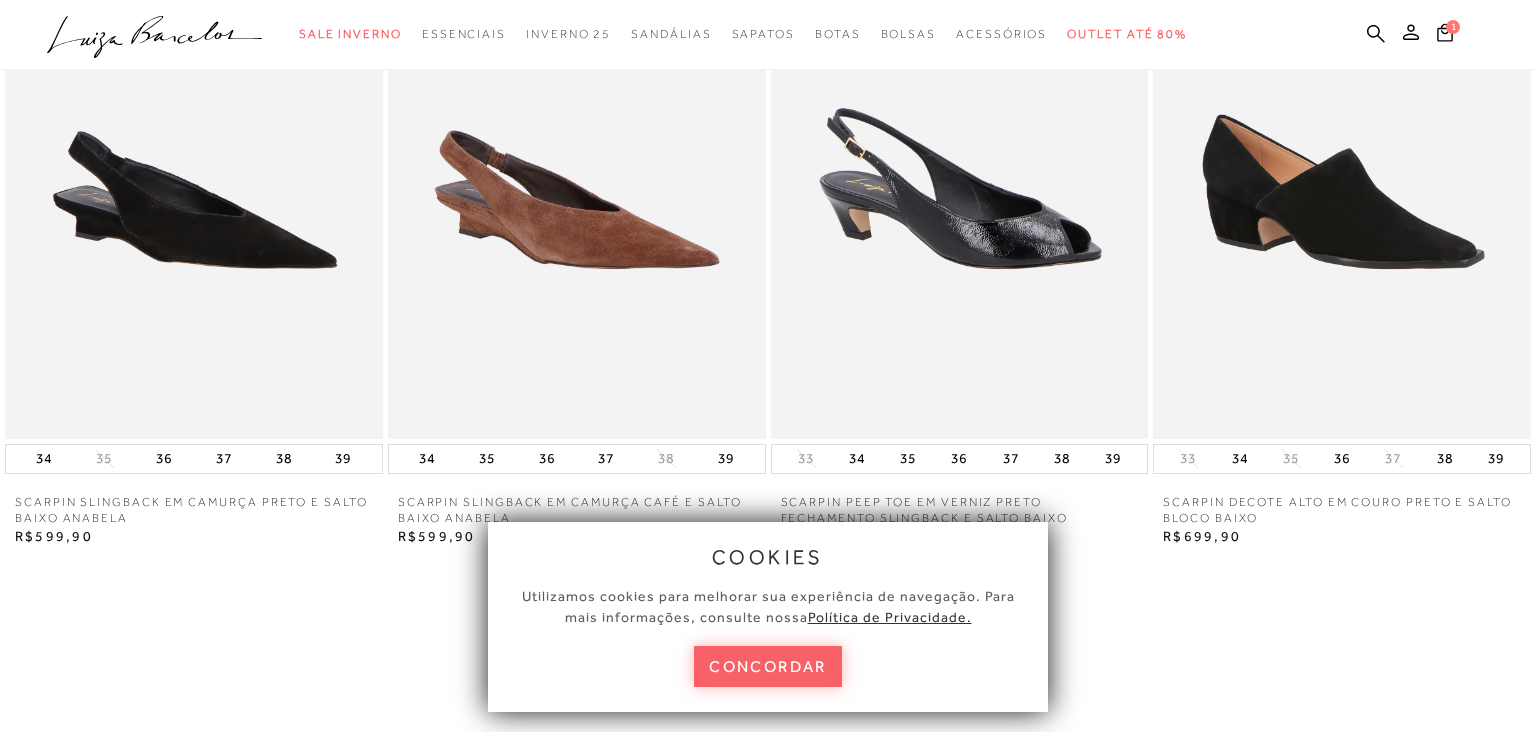 click at bounding box center (194, 155) 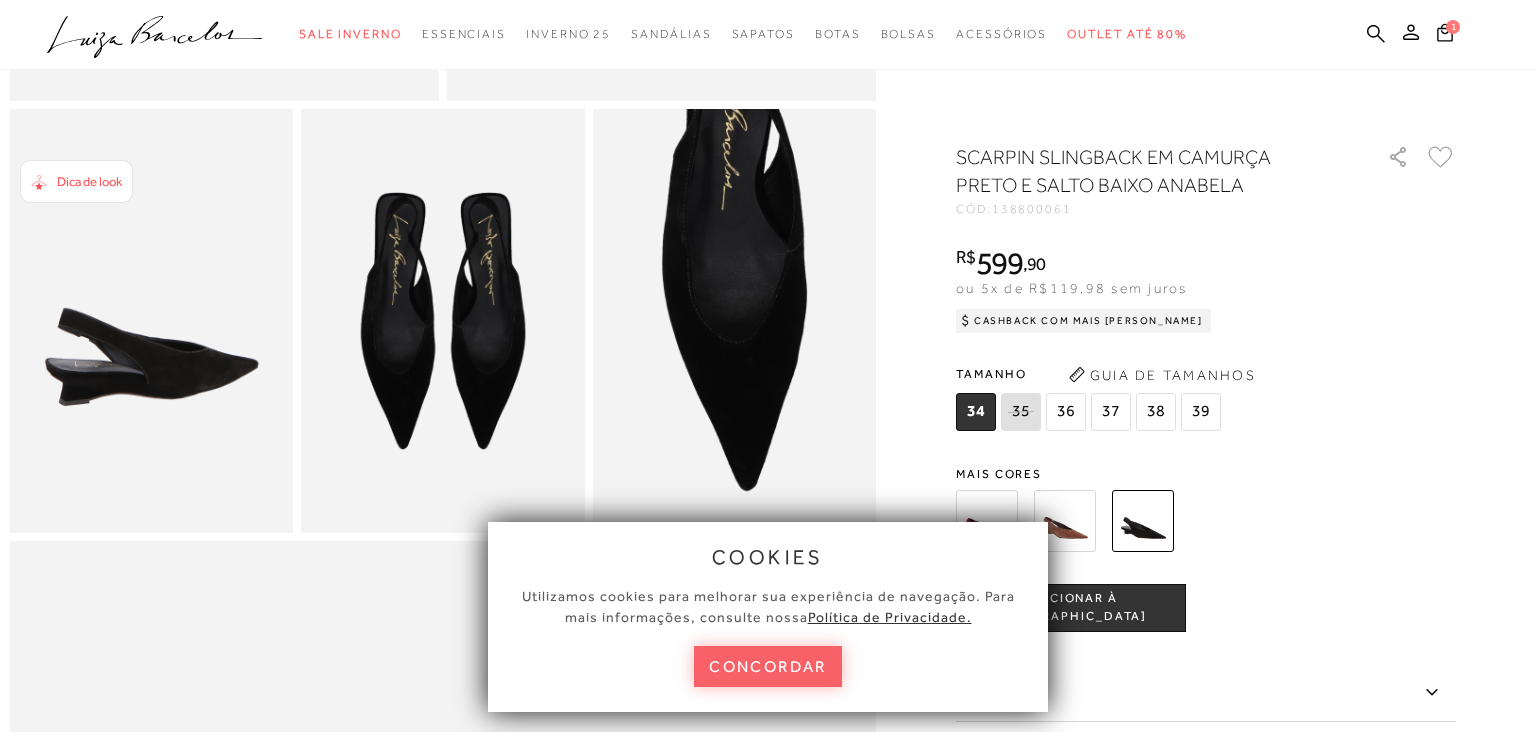 scroll, scrollTop: 0, scrollLeft: 0, axis: both 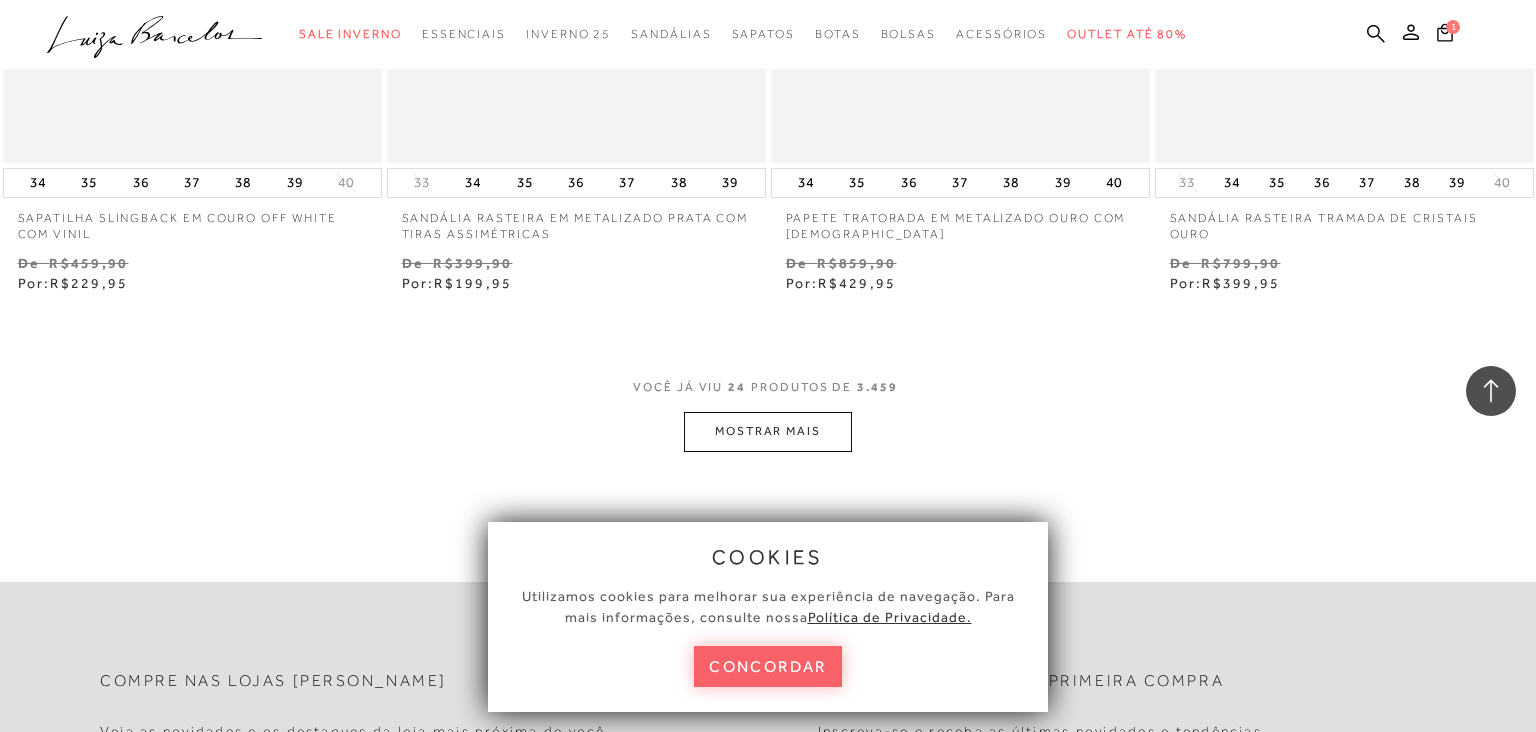 click on "Home
Categoria
Outlet até 80%
Outlet até 80%
24 de 3.459 itens
Ordenar
Ordenar por
Padrão
Lançamentos Estoque" at bounding box center [768, -3931] 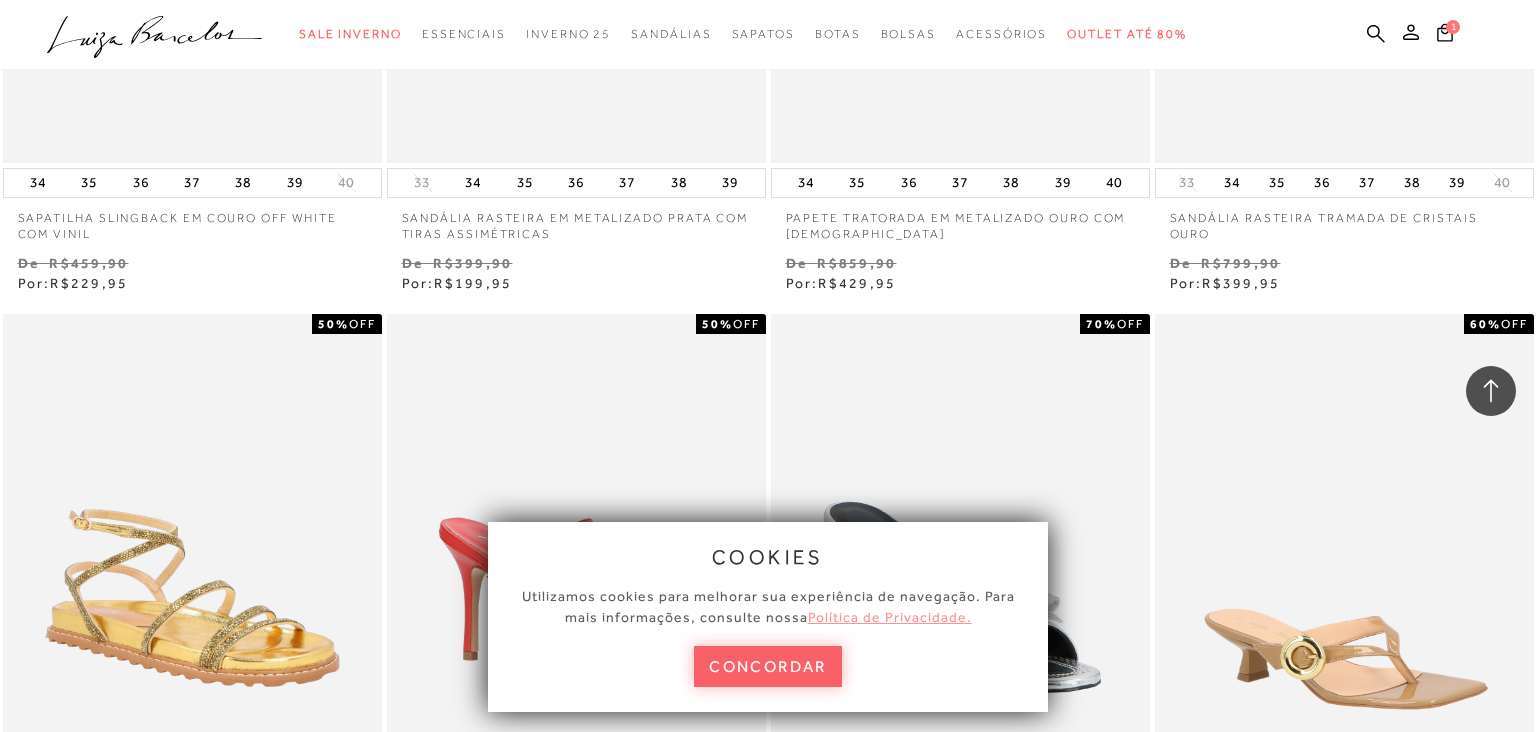 click on "Política de Privacidade." at bounding box center (890, 617) 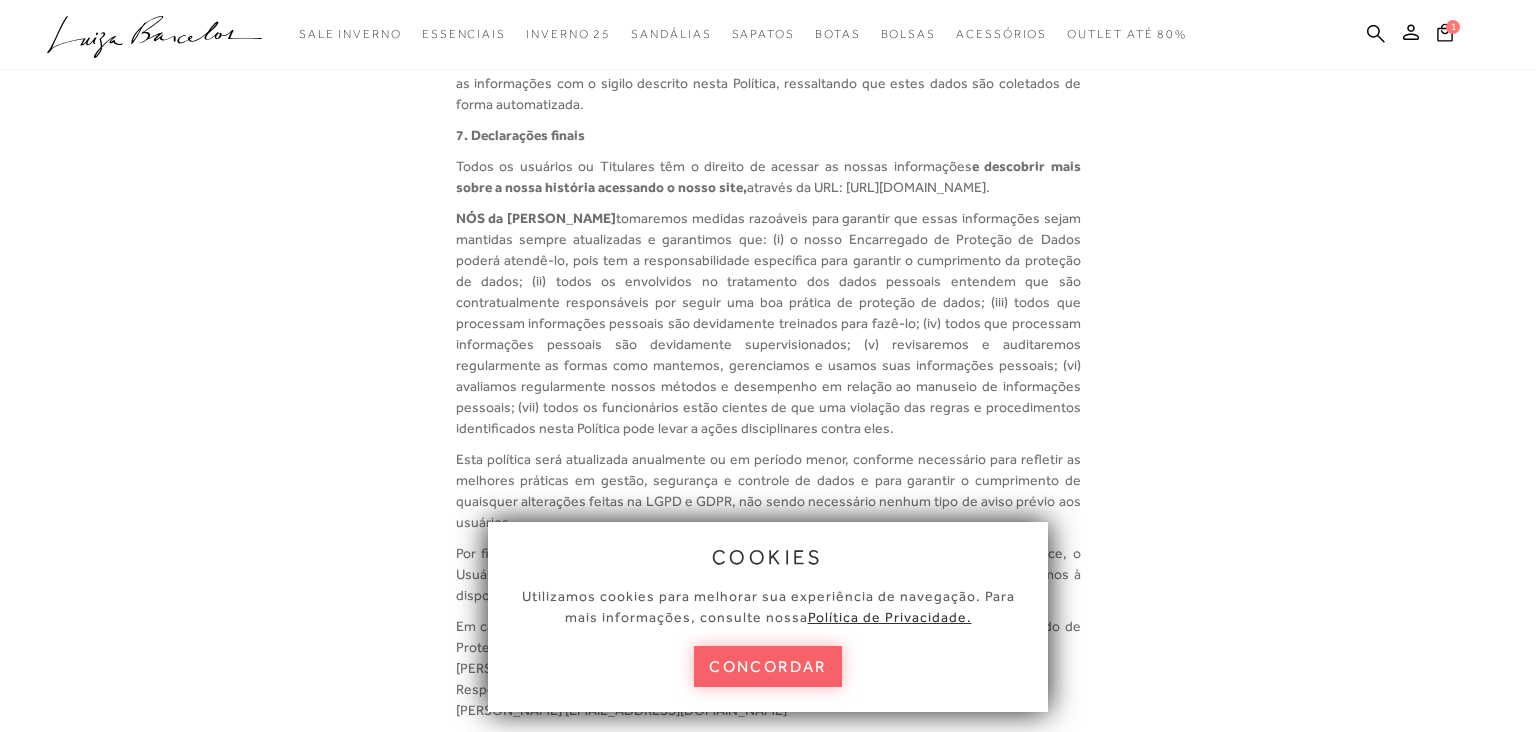 scroll, scrollTop: 0, scrollLeft: 0, axis: both 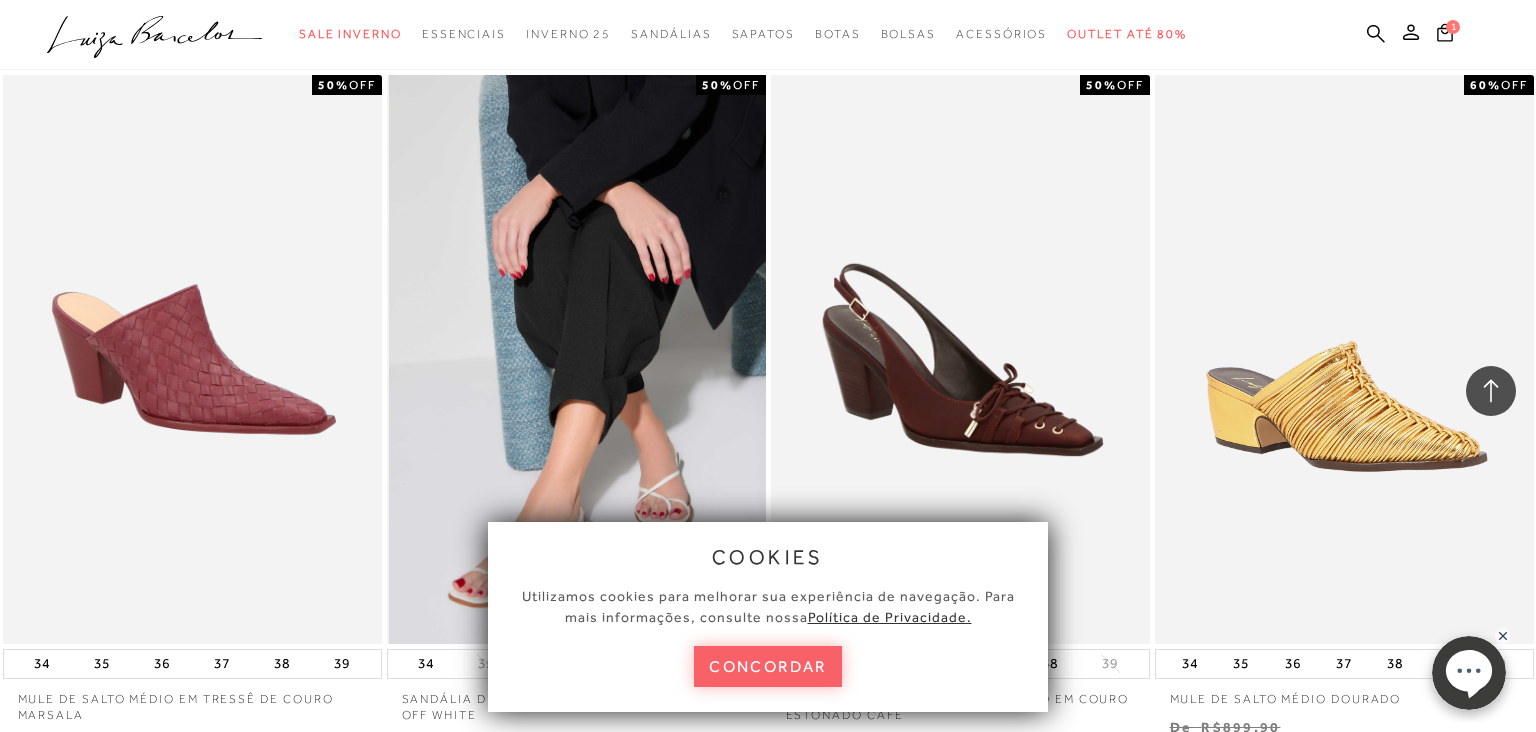 click at bounding box center [577, 359] 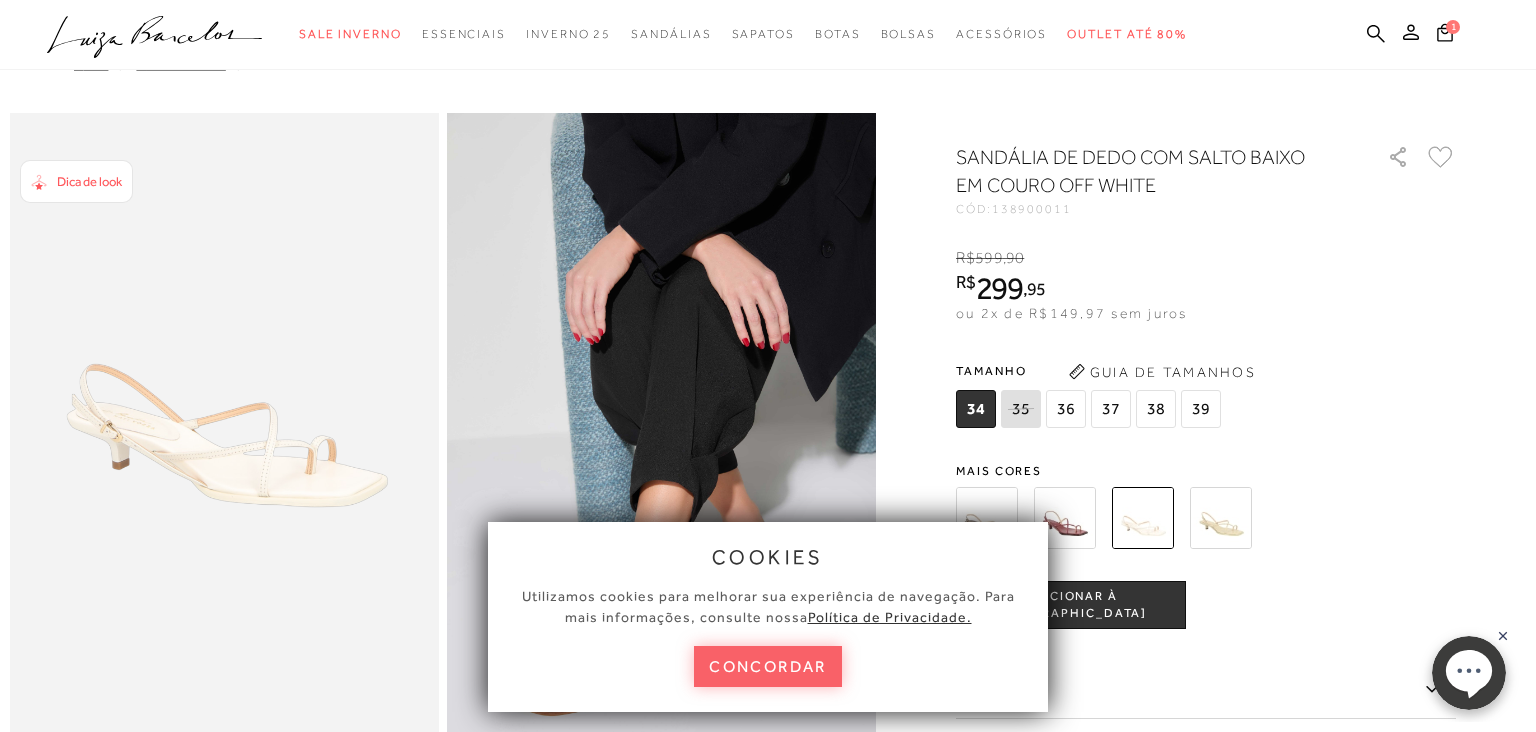 scroll, scrollTop: 0, scrollLeft: 0, axis: both 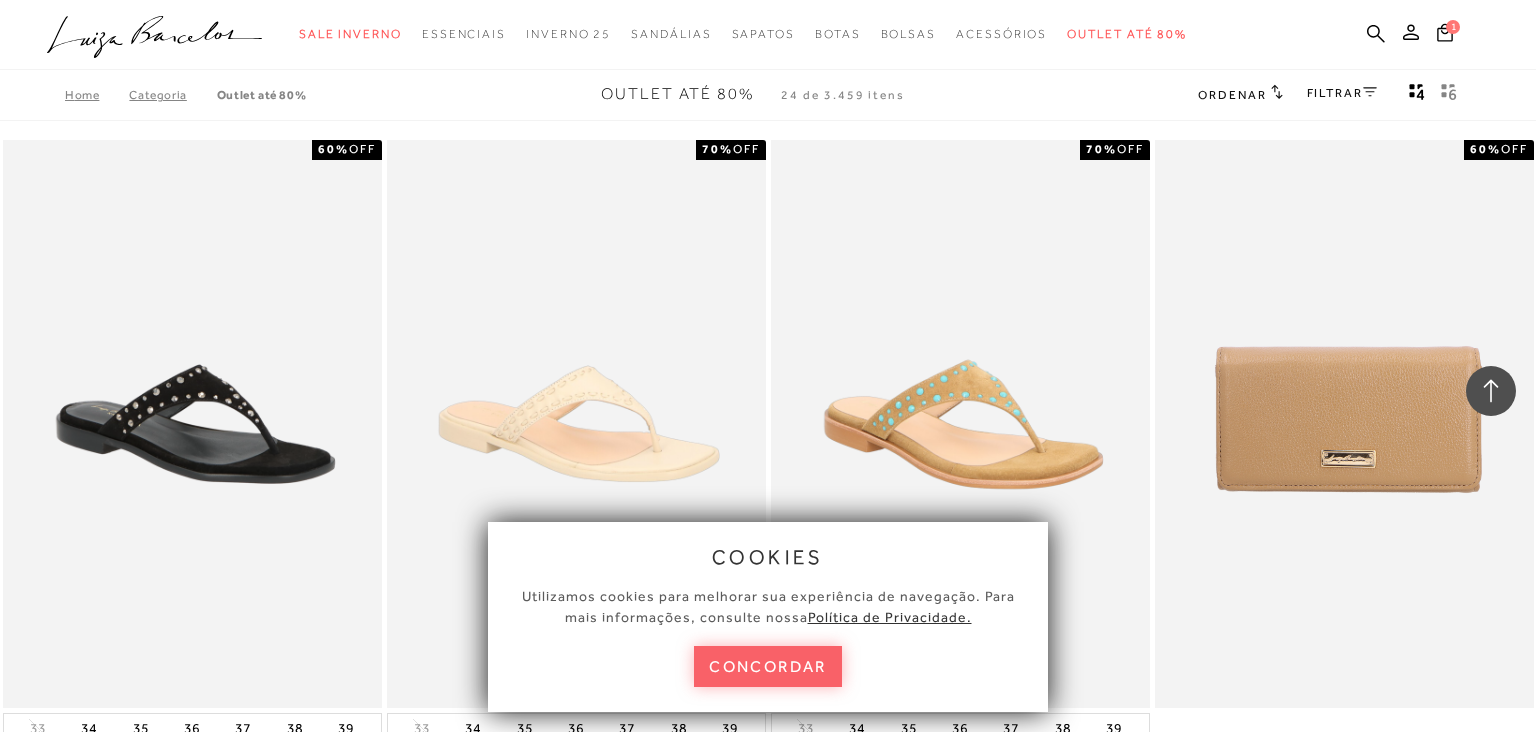 type 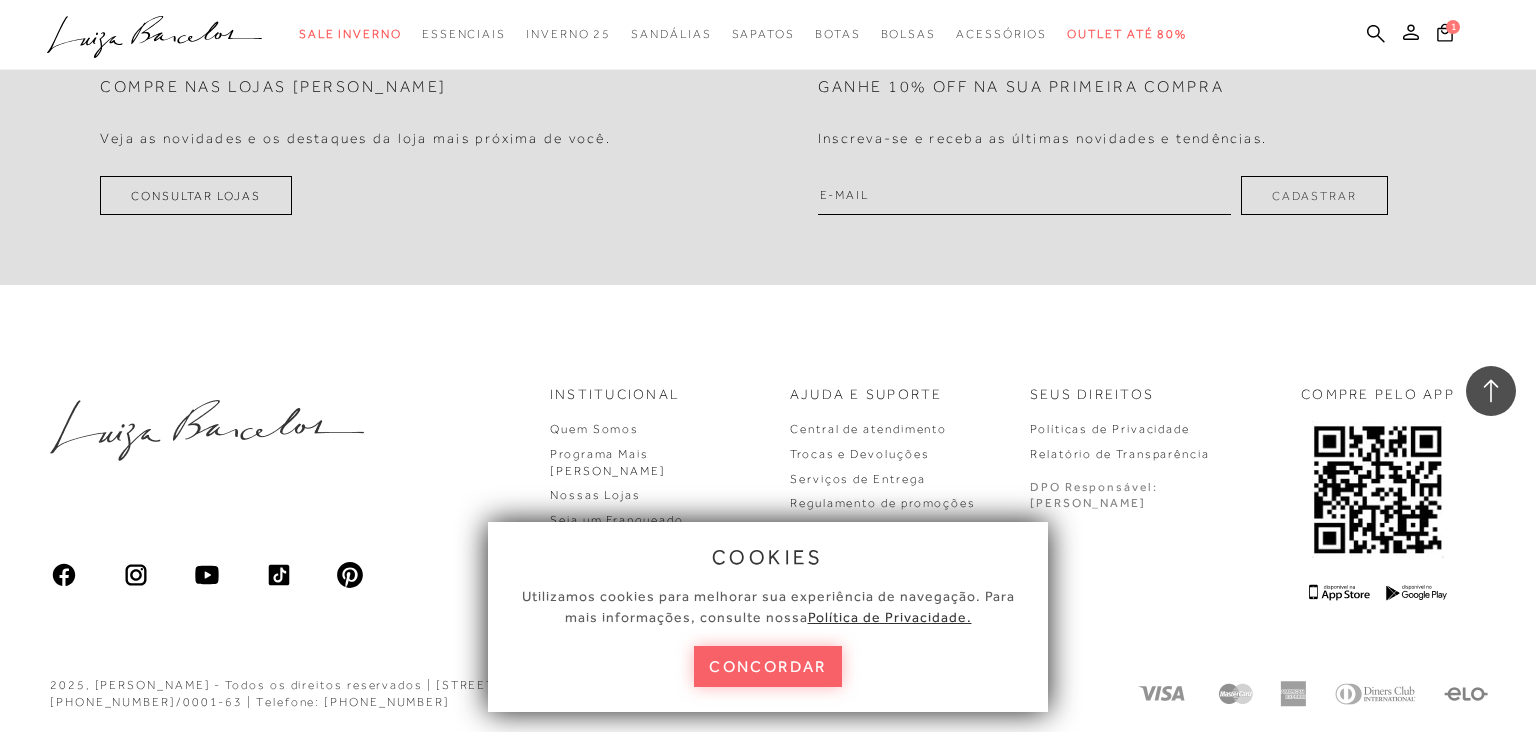 scroll, scrollTop: 0, scrollLeft: 0, axis: both 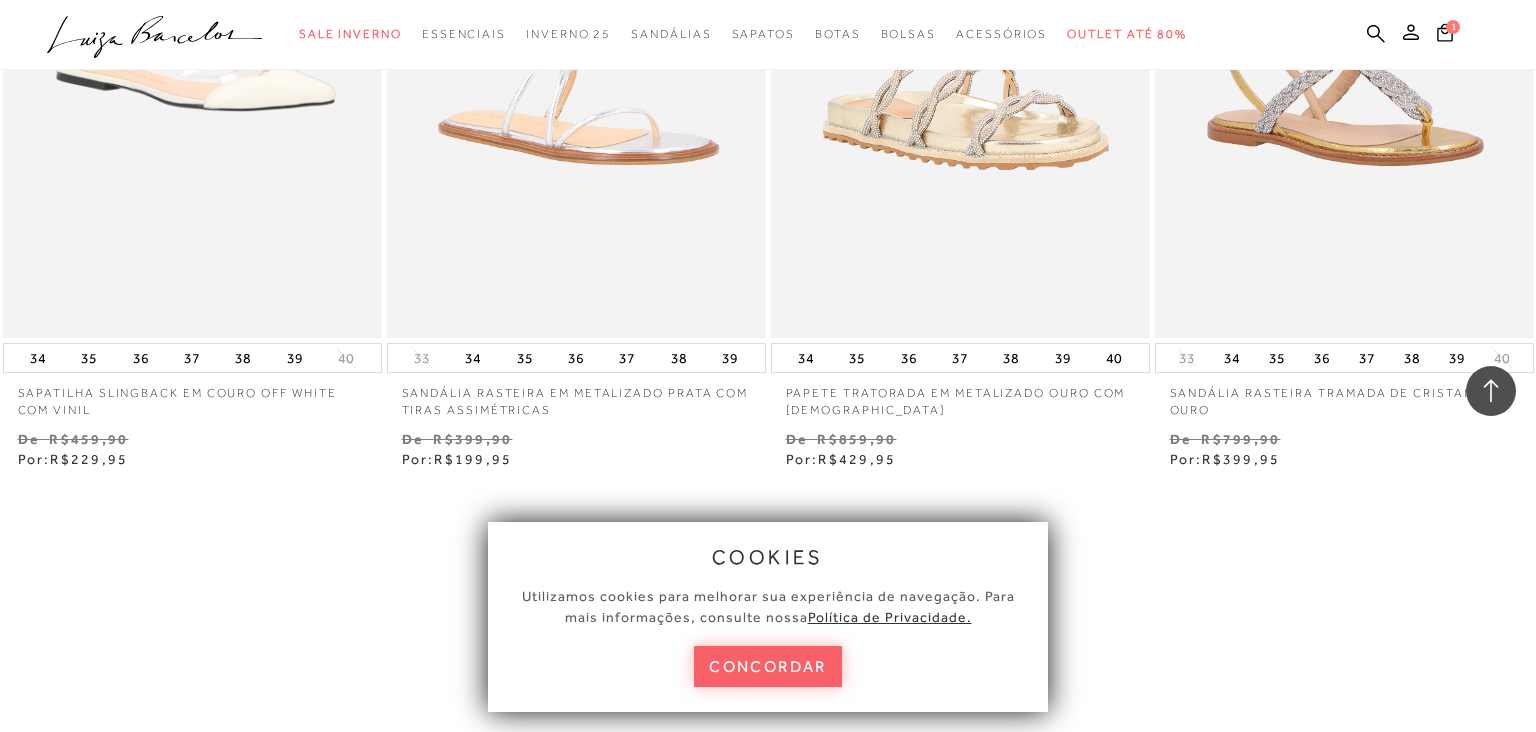 click on "cookies
Utilizamos cookies para melhorar sua experiência de navegação. Para mais informações, consulte nossa
Política de Privacidade.
concordar" at bounding box center [768, 617] 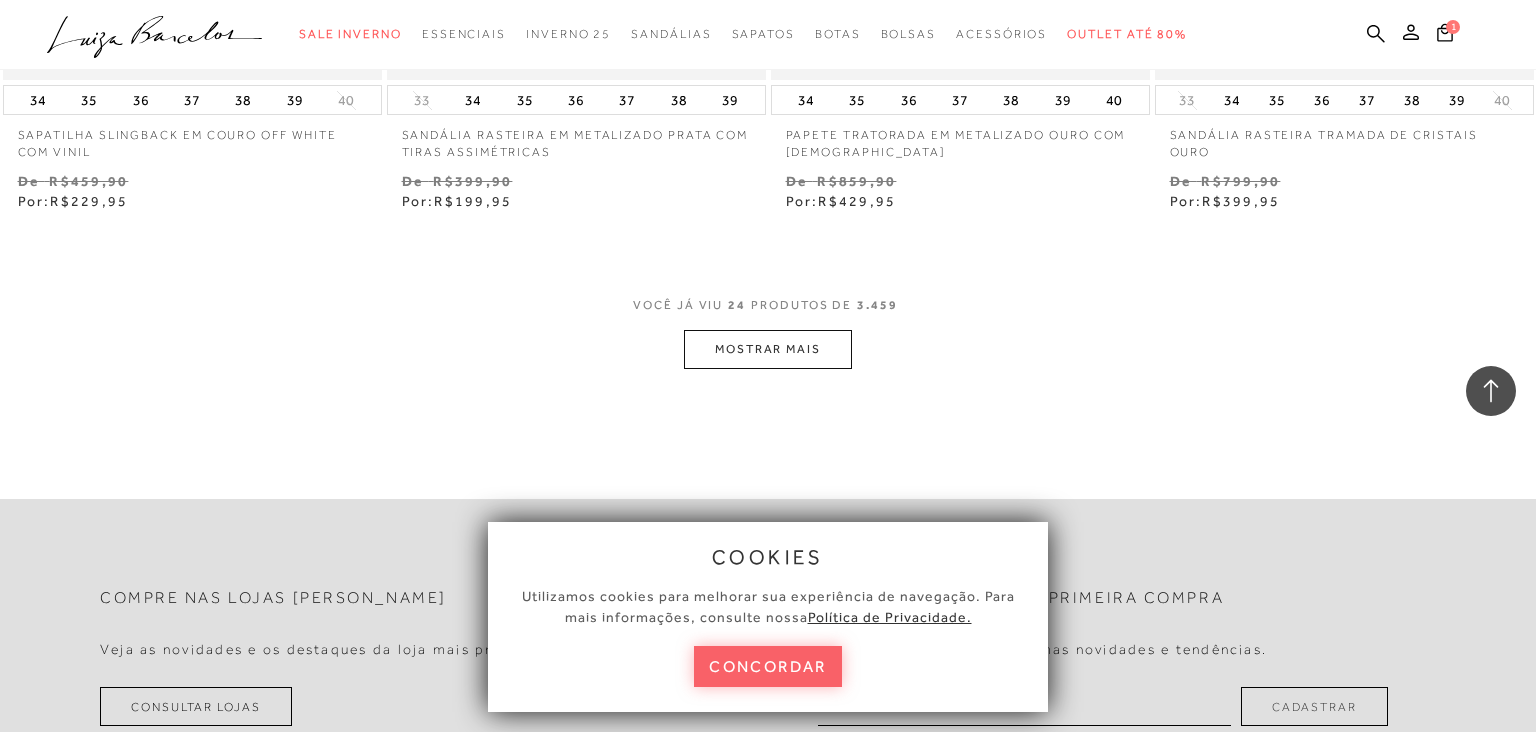 scroll, scrollTop: 4227, scrollLeft: 0, axis: vertical 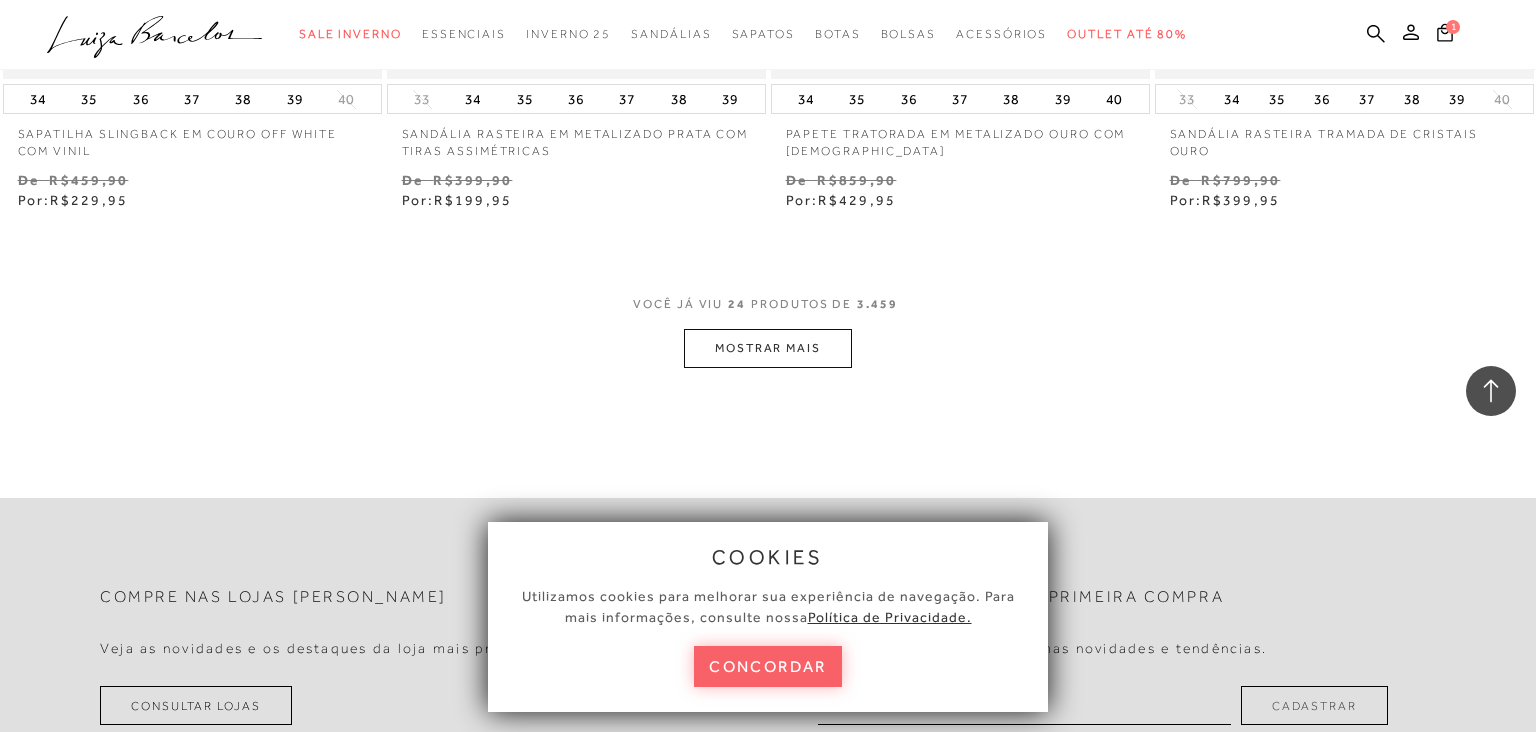 click on "MOSTRAR MAIS" at bounding box center [768, 348] 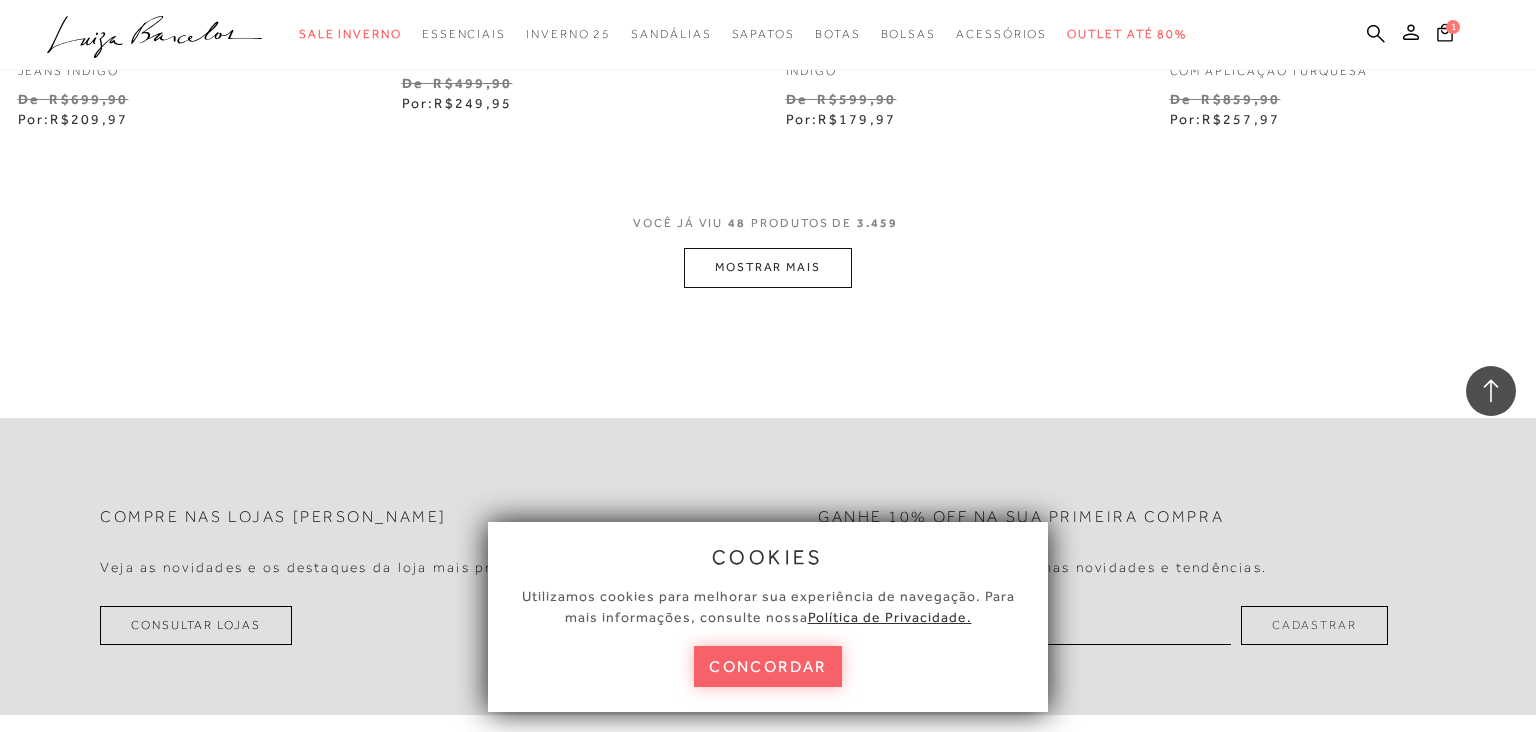 scroll, scrollTop: 8610, scrollLeft: 0, axis: vertical 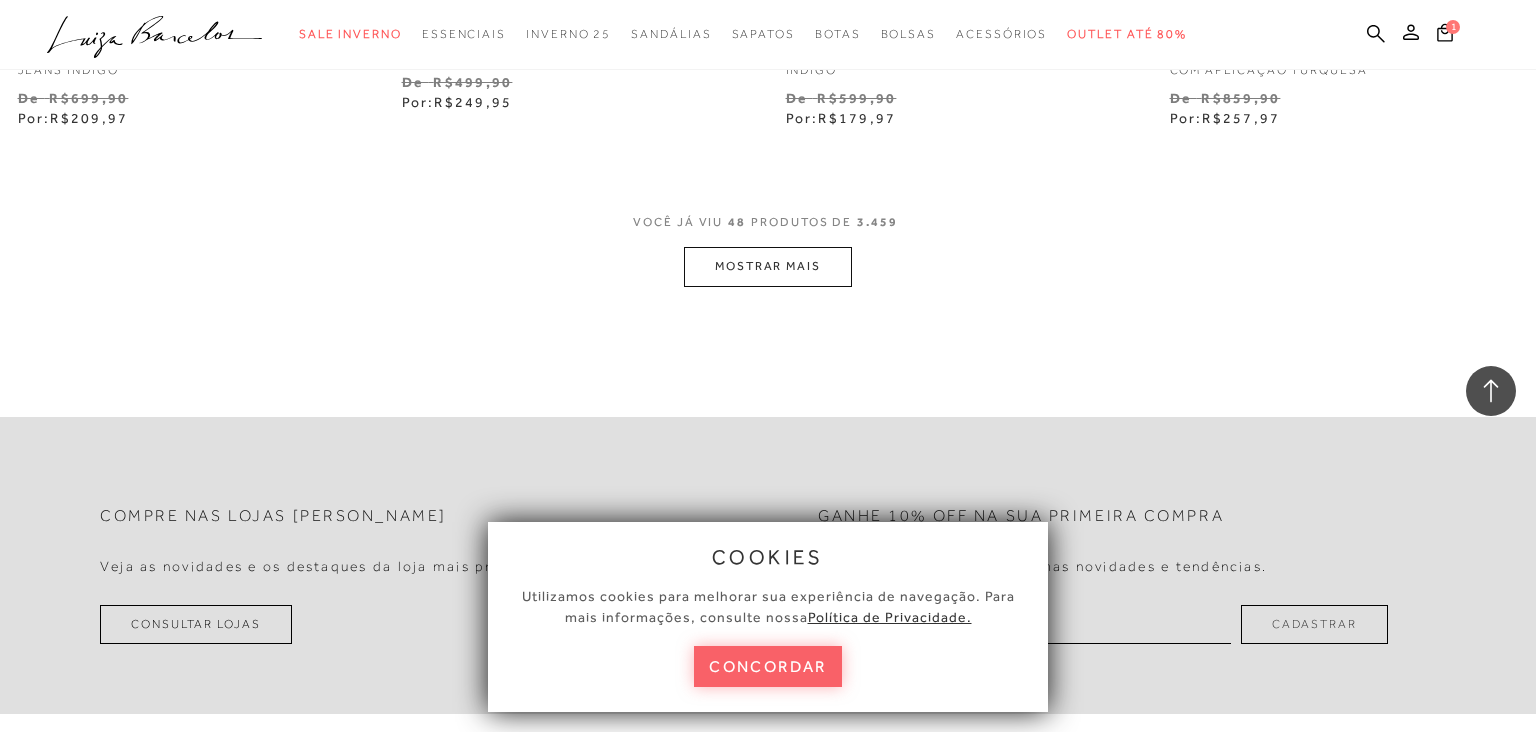 click on "MOSTRAR MAIS" at bounding box center [768, 266] 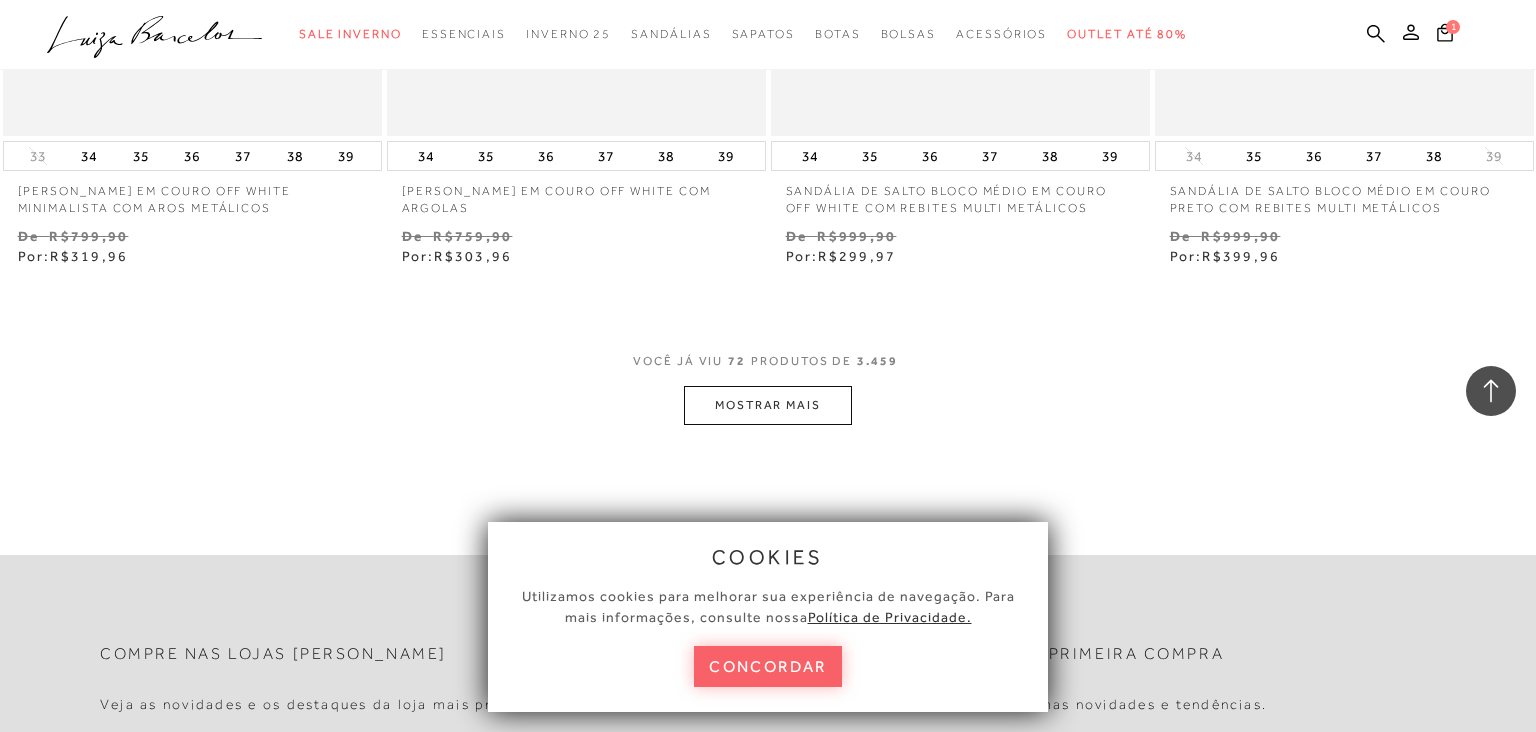 scroll, scrollTop: 12793, scrollLeft: 0, axis: vertical 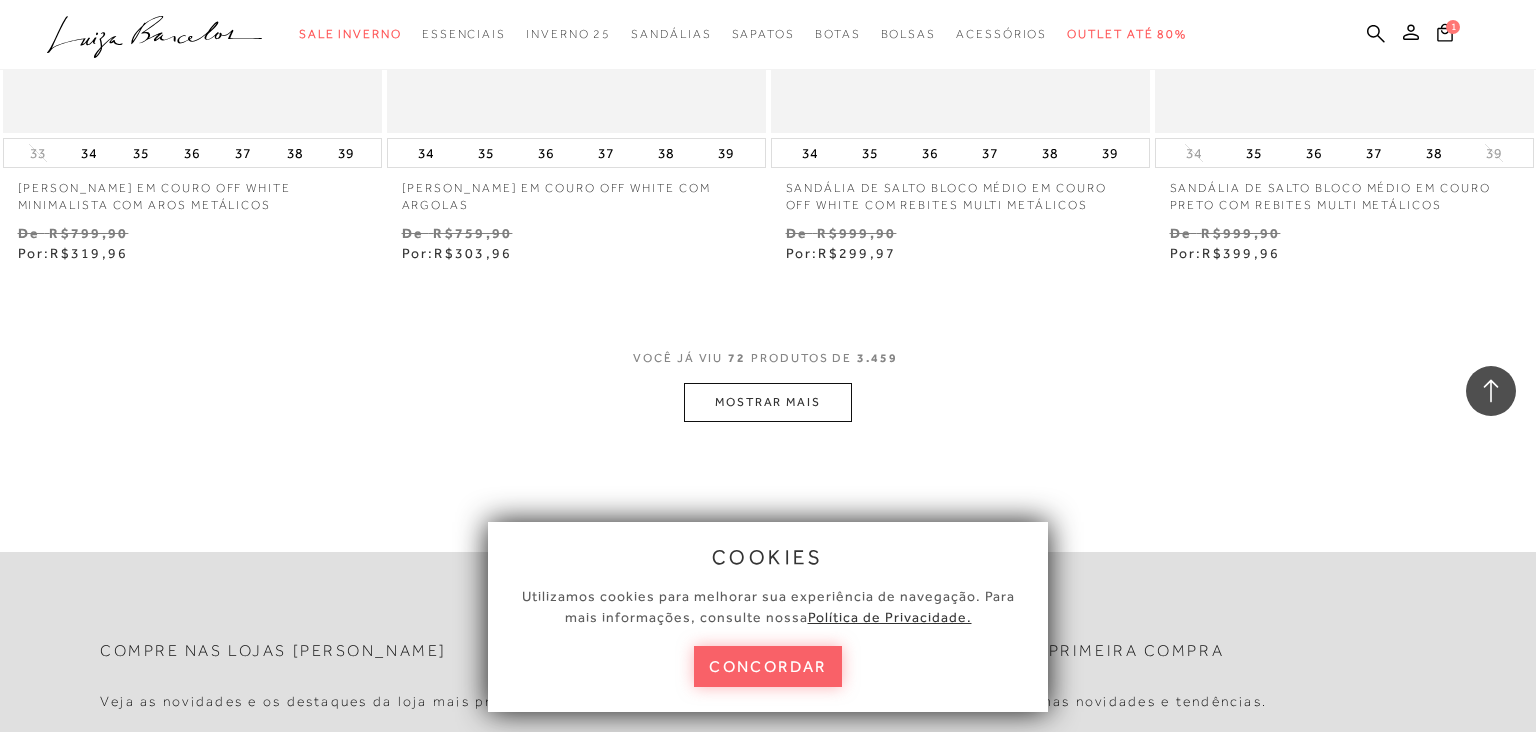 click on "MOSTRAR MAIS" at bounding box center (768, 402) 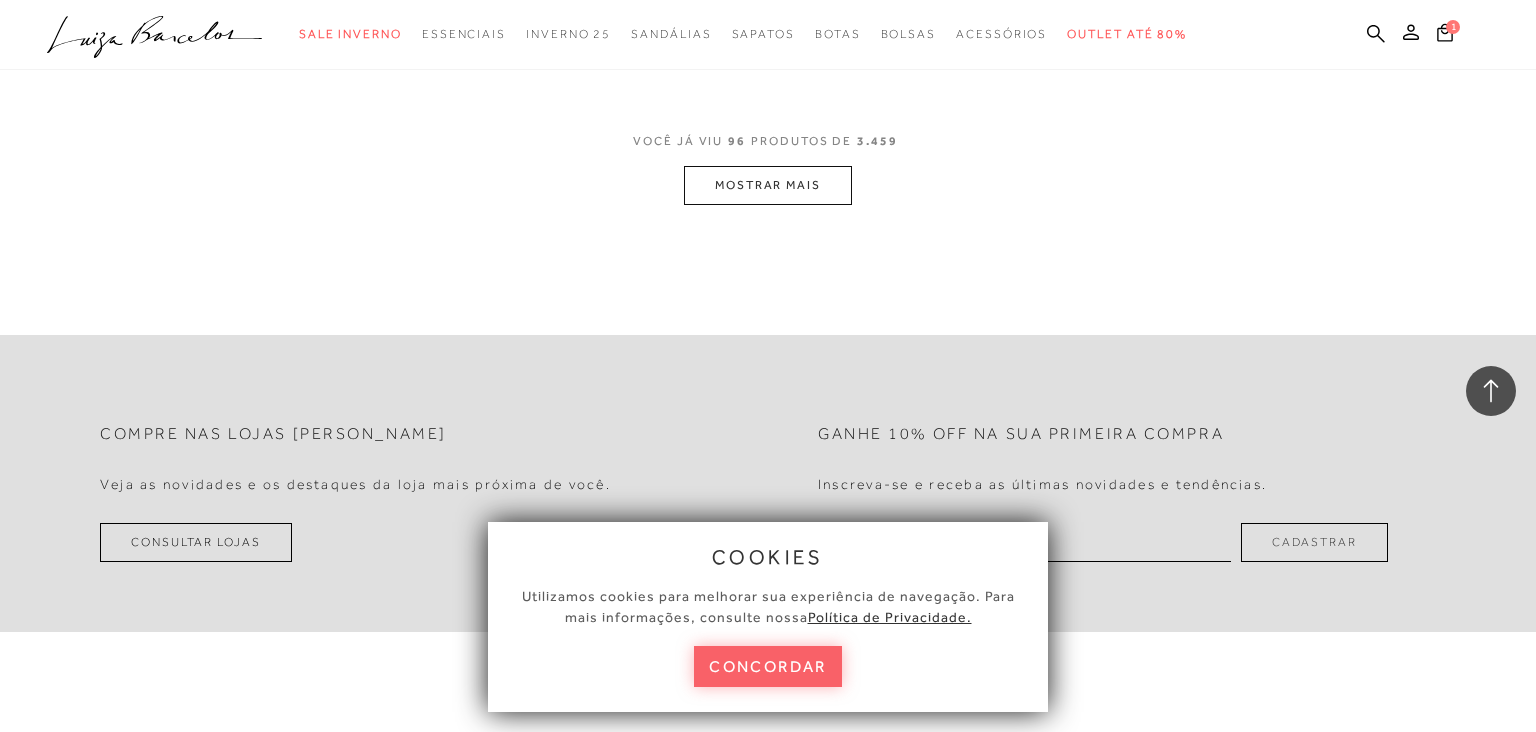 scroll, scrollTop: 17324, scrollLeft: 0, axis: vertical 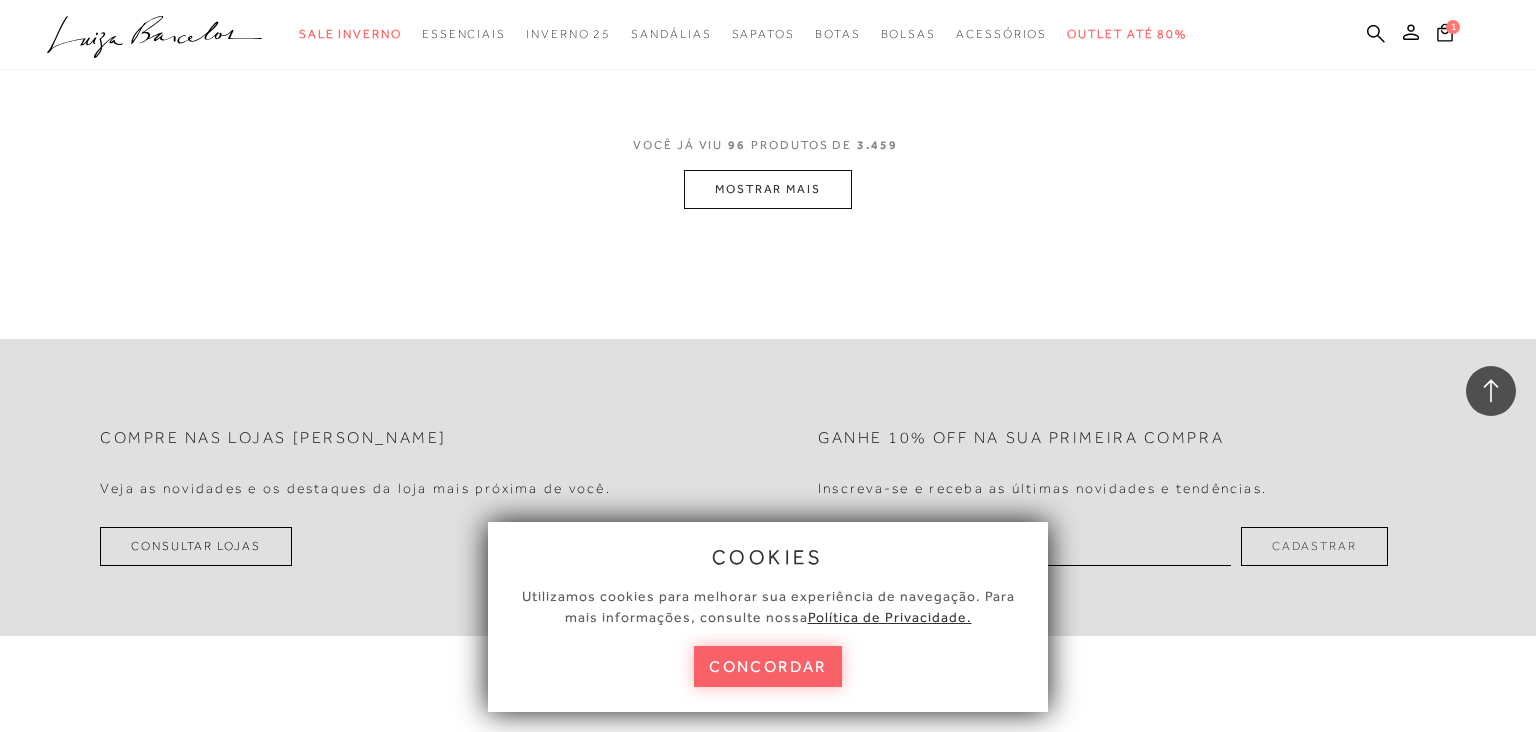 click on "MOSTRAR MAIS" at bounding box center (768, 189) 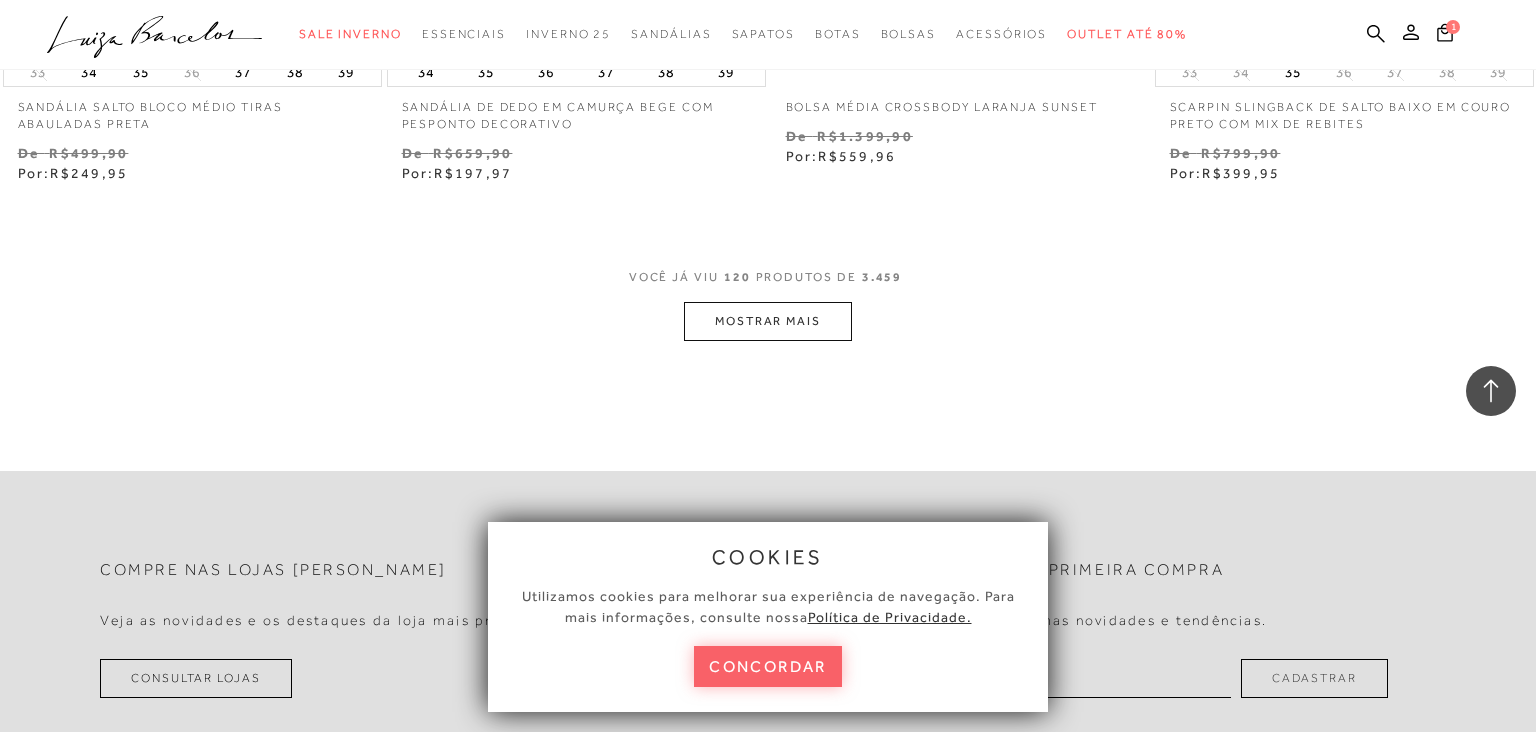 scroll, scrollTop: 21510, scrollLeft: 0, axis: vertical 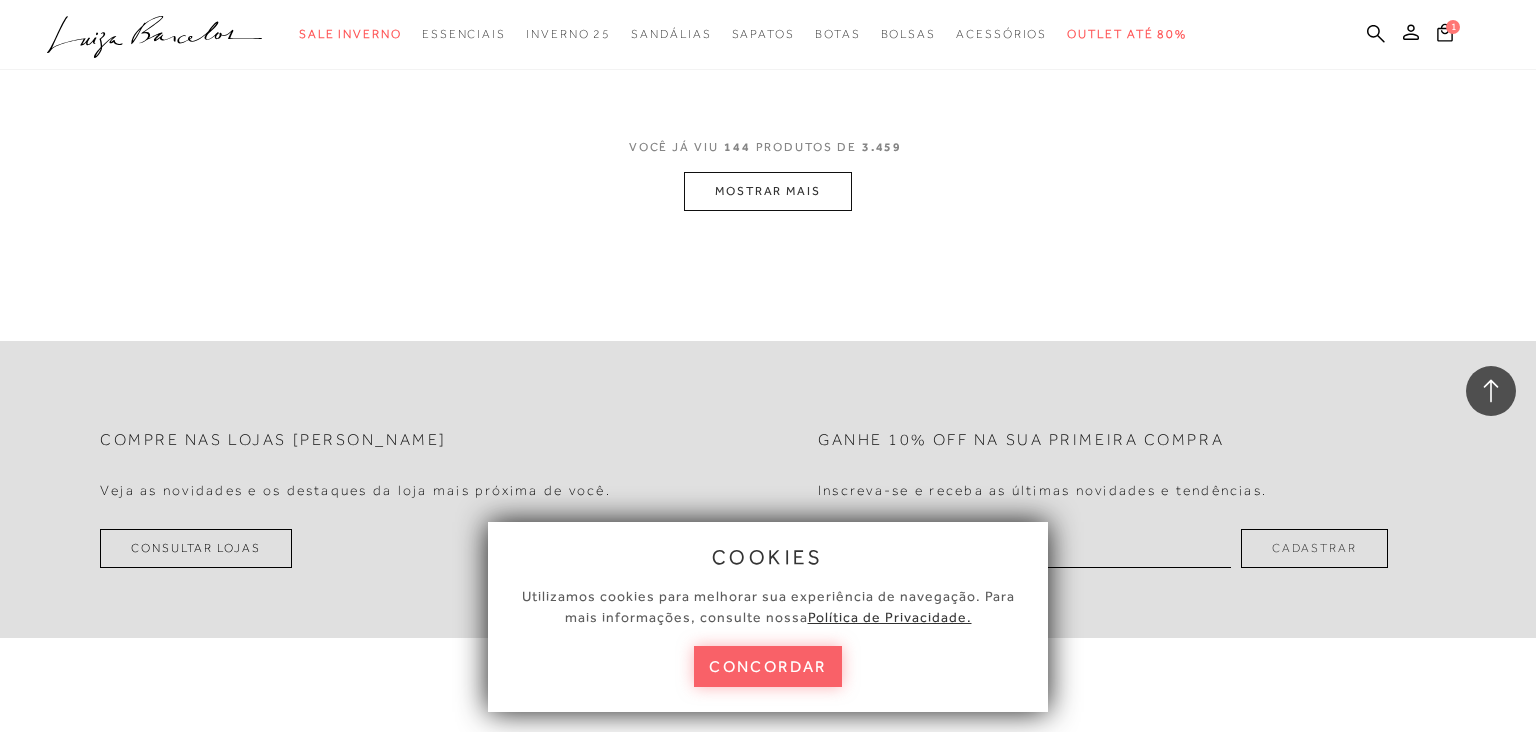 click on "MOSTRAR MAIS" at bounding box center (768, 191) 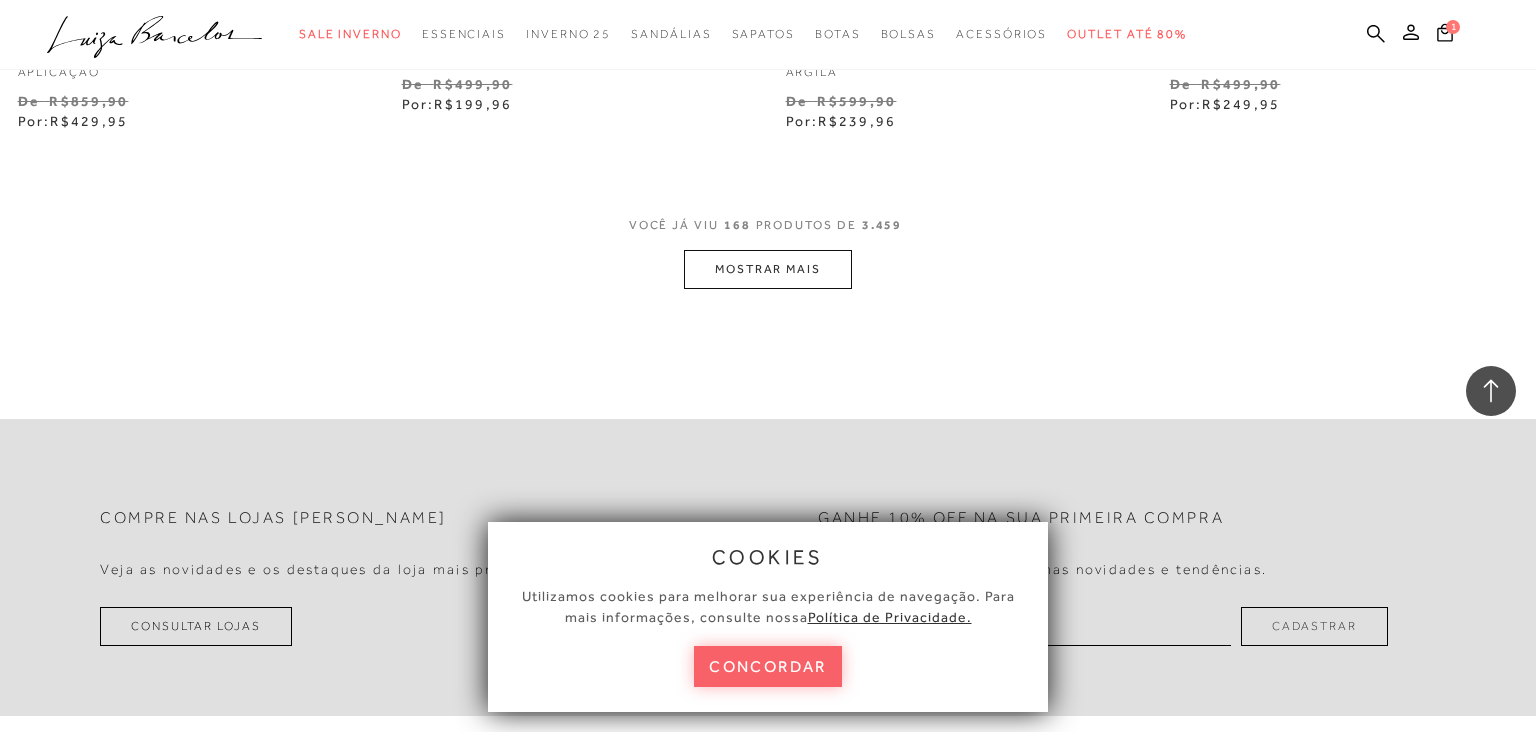 scroll, scrollTop: 30199, scrollLeft: 0, axis: vertical 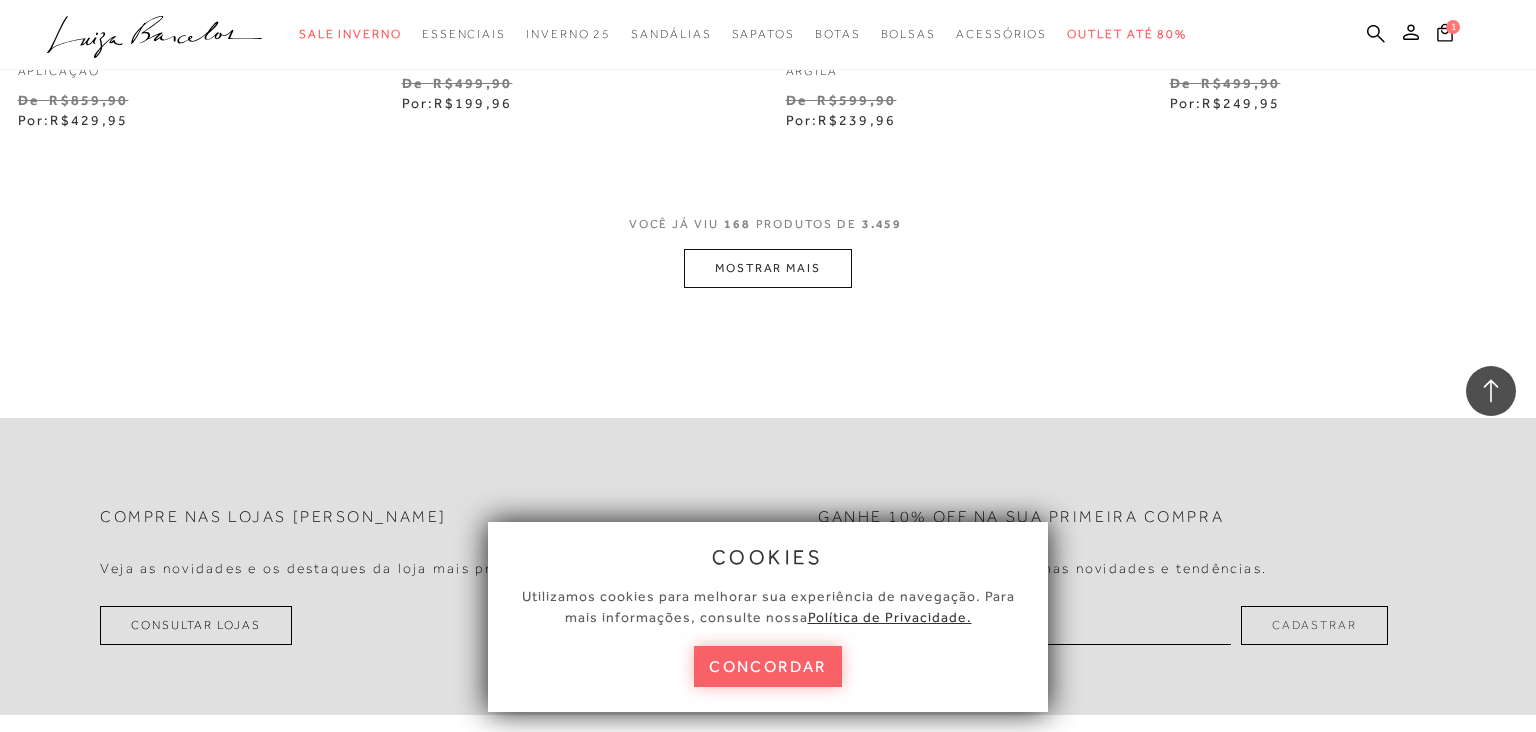 click on "MOSTRAR MAIS" at bounding box center (768, 268) 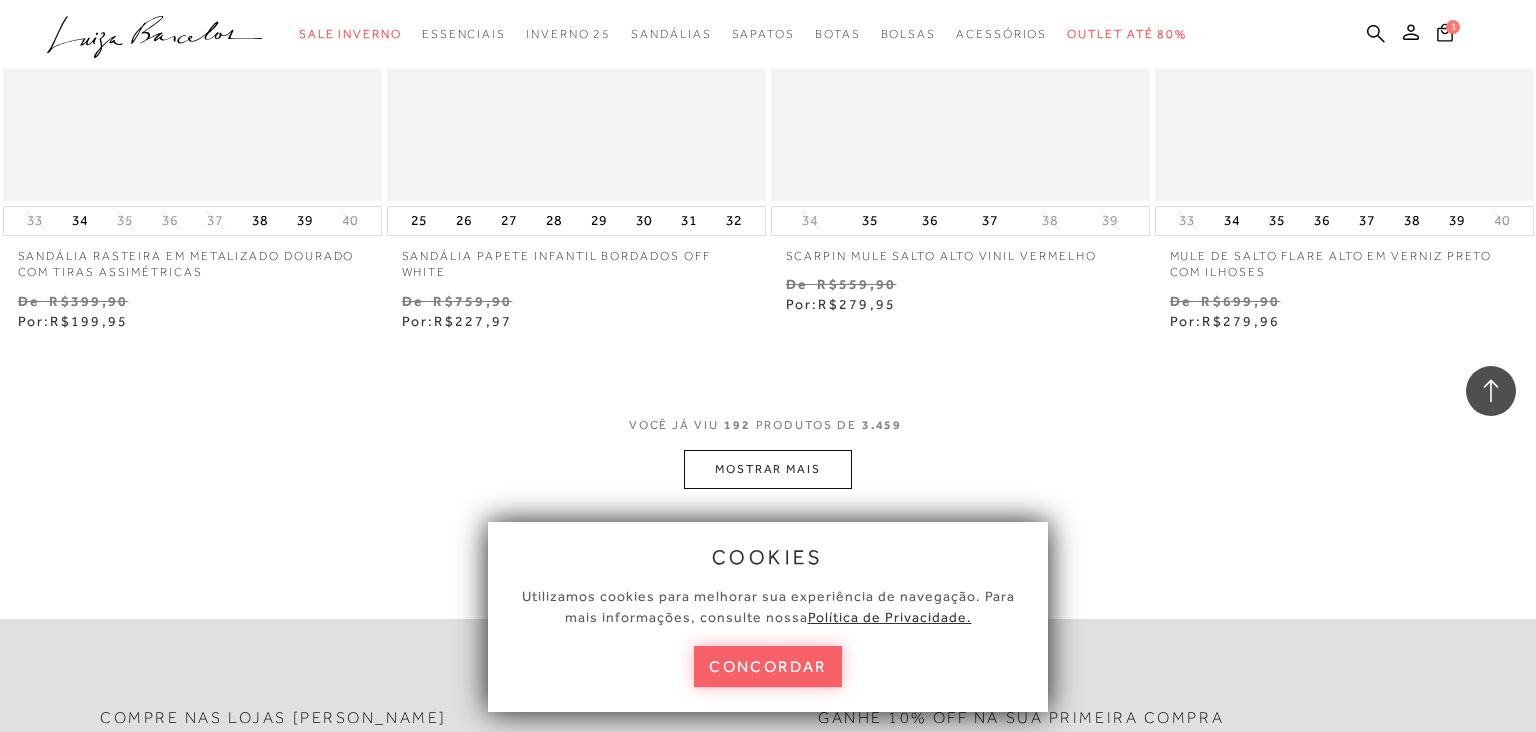 scroll, scrollTop: 34332, scrollLeft: 0, axis: vertical 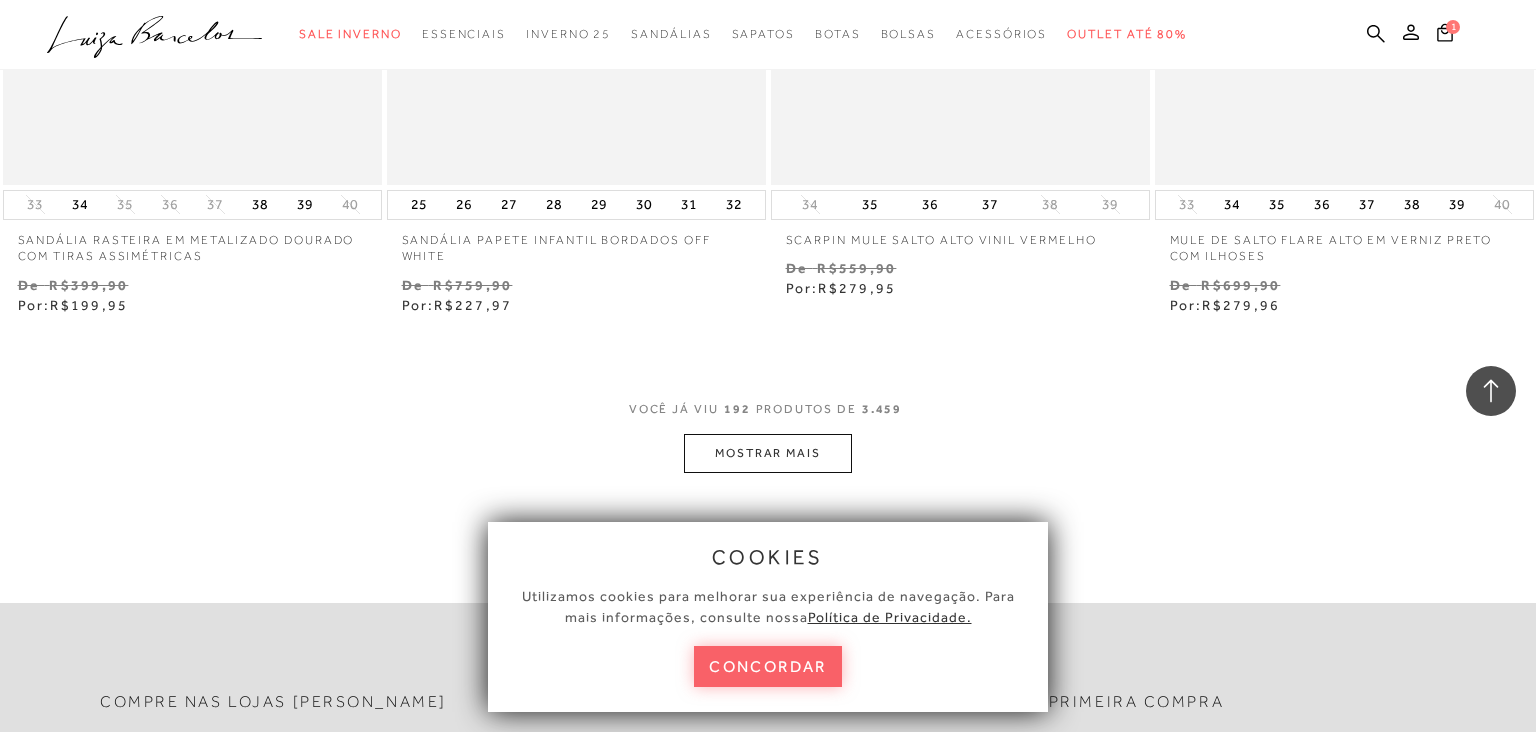 click on "MOSTRAR MAIS" at bounding box center (768, 453) 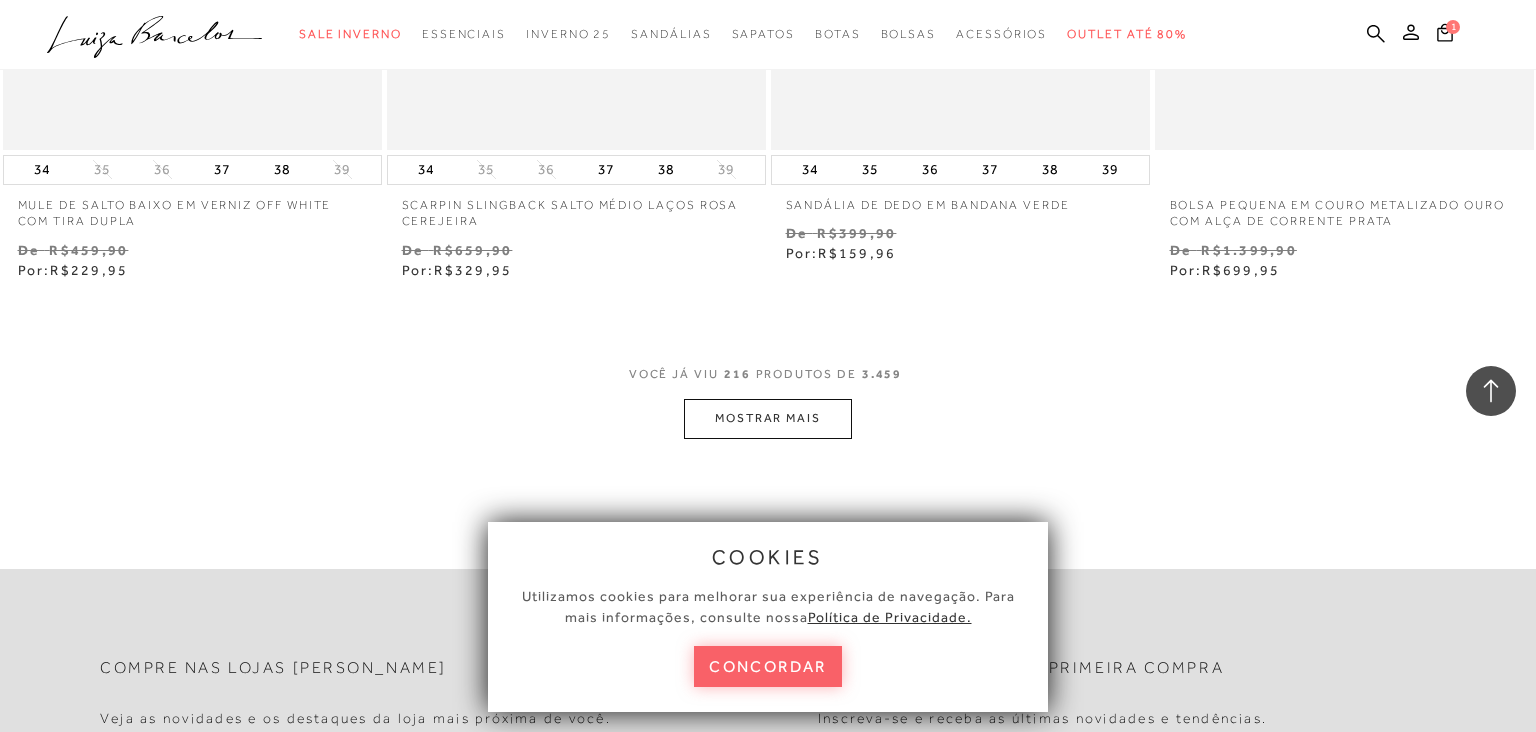 scroll, scrollTop: 38689, scrollLeft: 0, axis: vertical 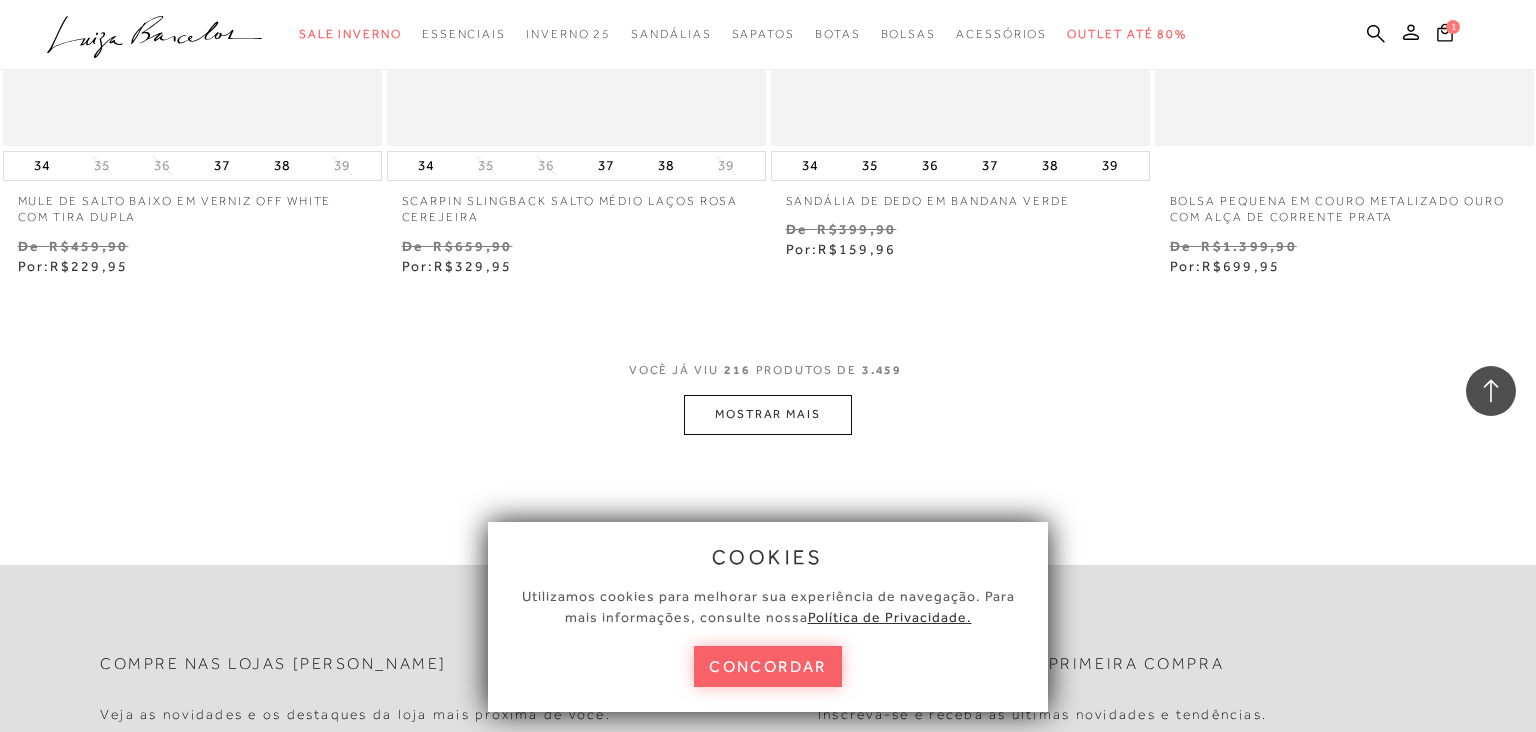 click on "MOSTRAR MAIS" at bounding box center [768, 414] 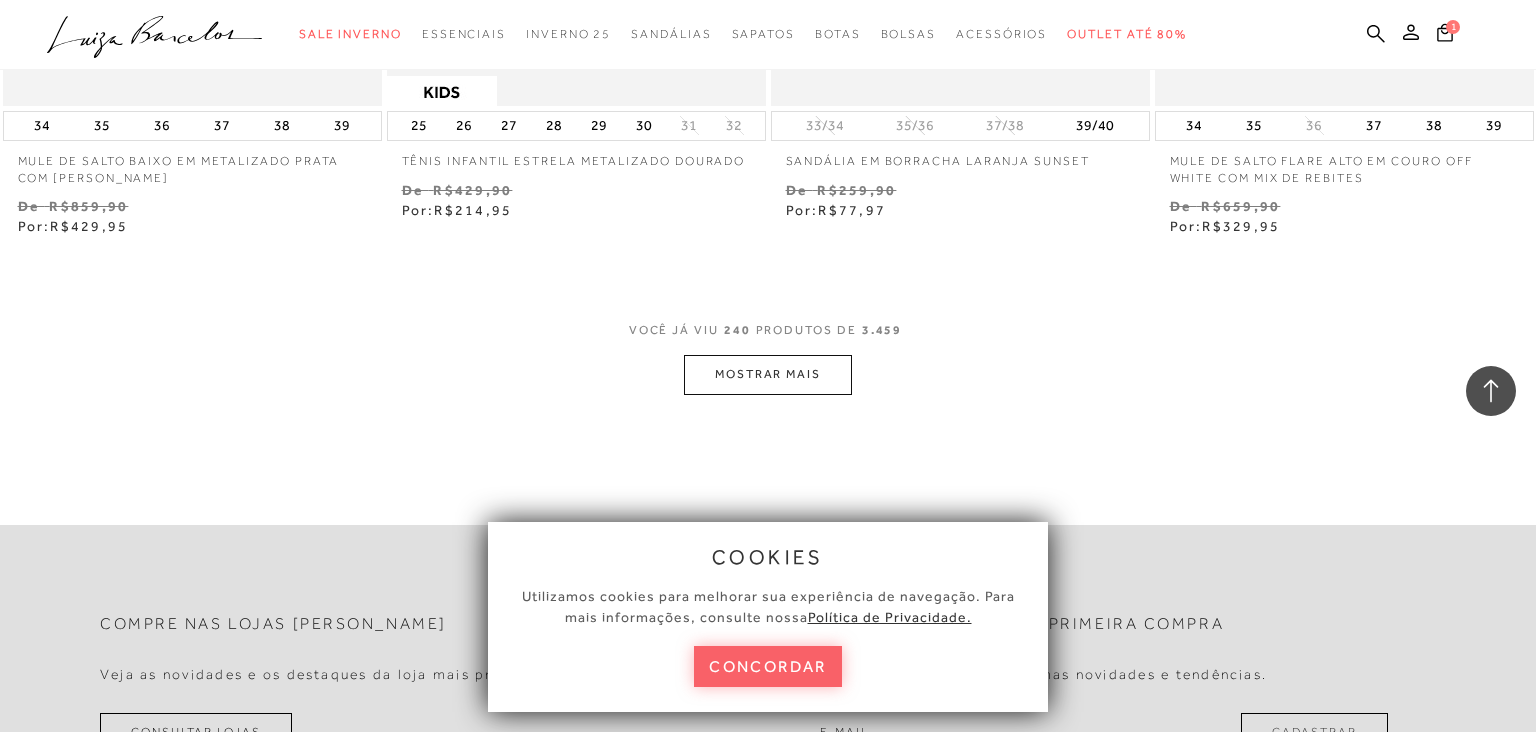 scroll, scrollTop: 43050, scrollLeft: 0, axis: vertical 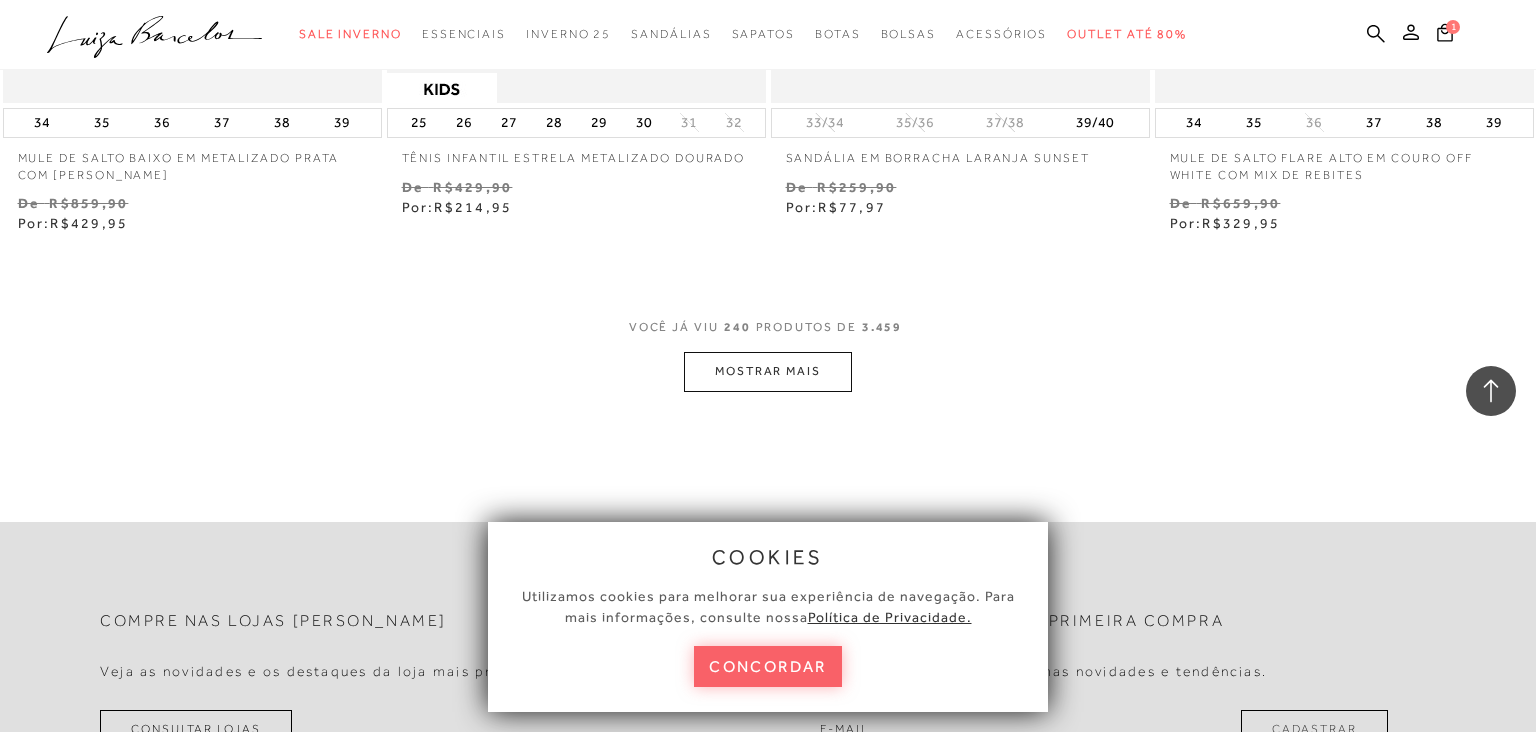 click on "MOSTRAR MAIS" at bounding box center [768, 371] 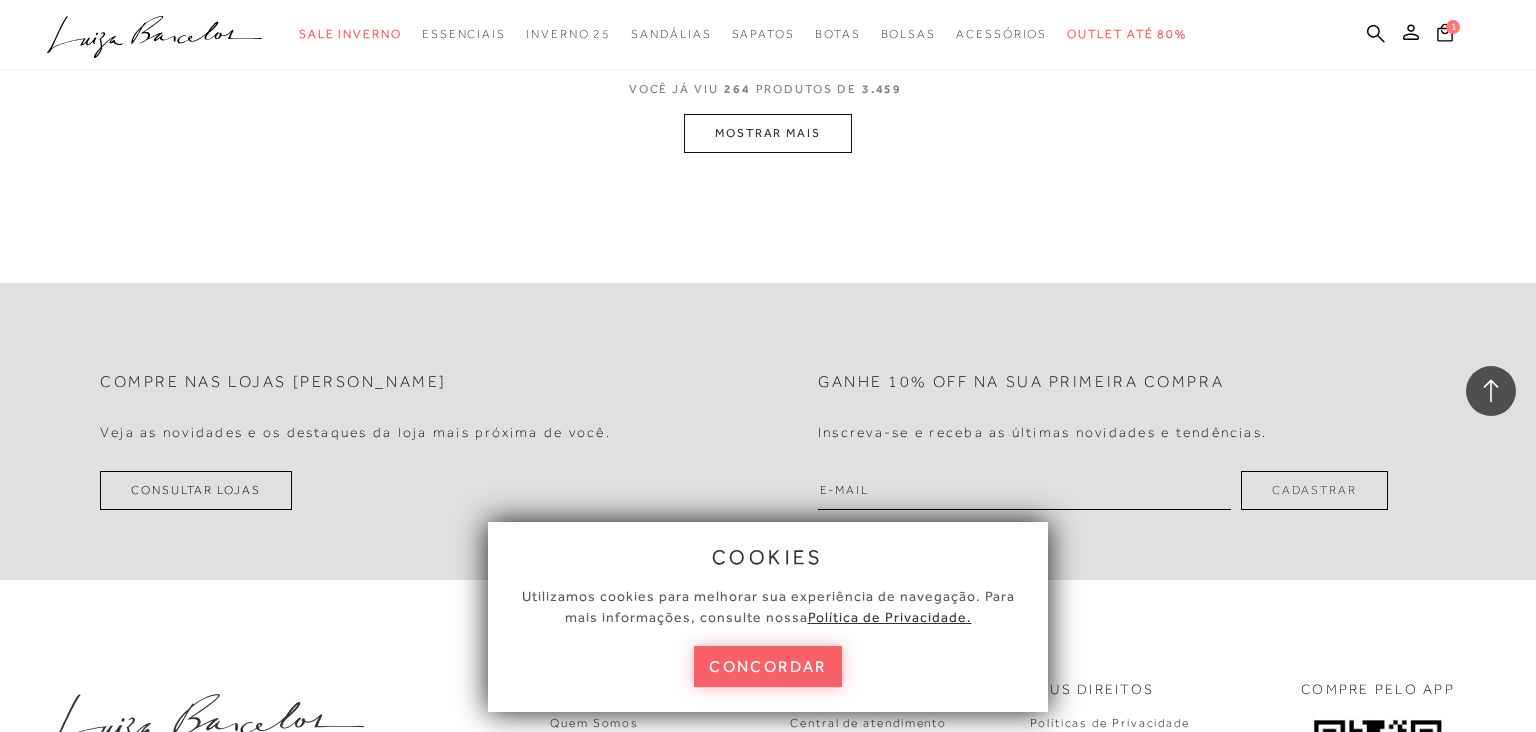scroll, scrollTop: 47606, scrollLeft: 0, axis: vertical 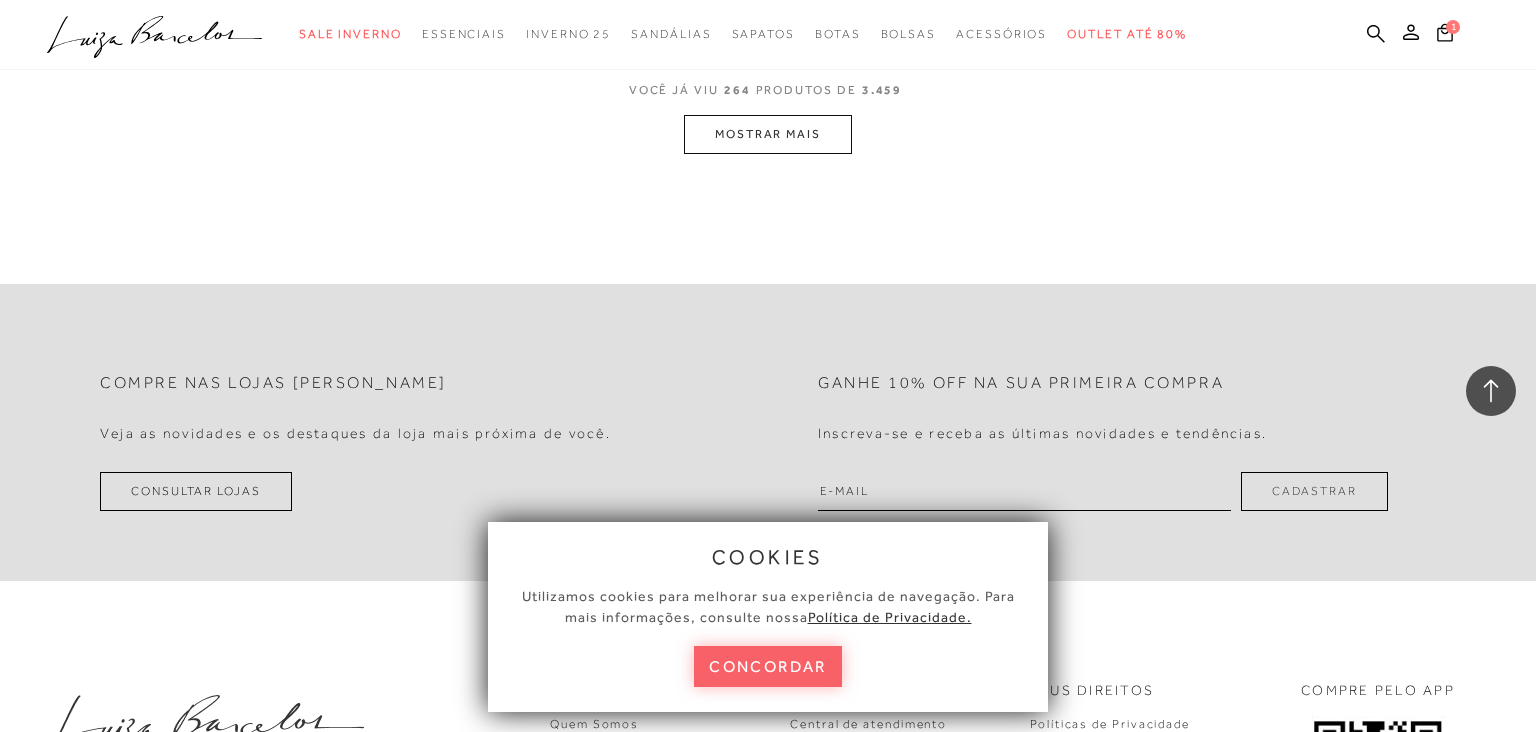 click on "MOSTRAR MAIS" at bounding box center [768, 134] 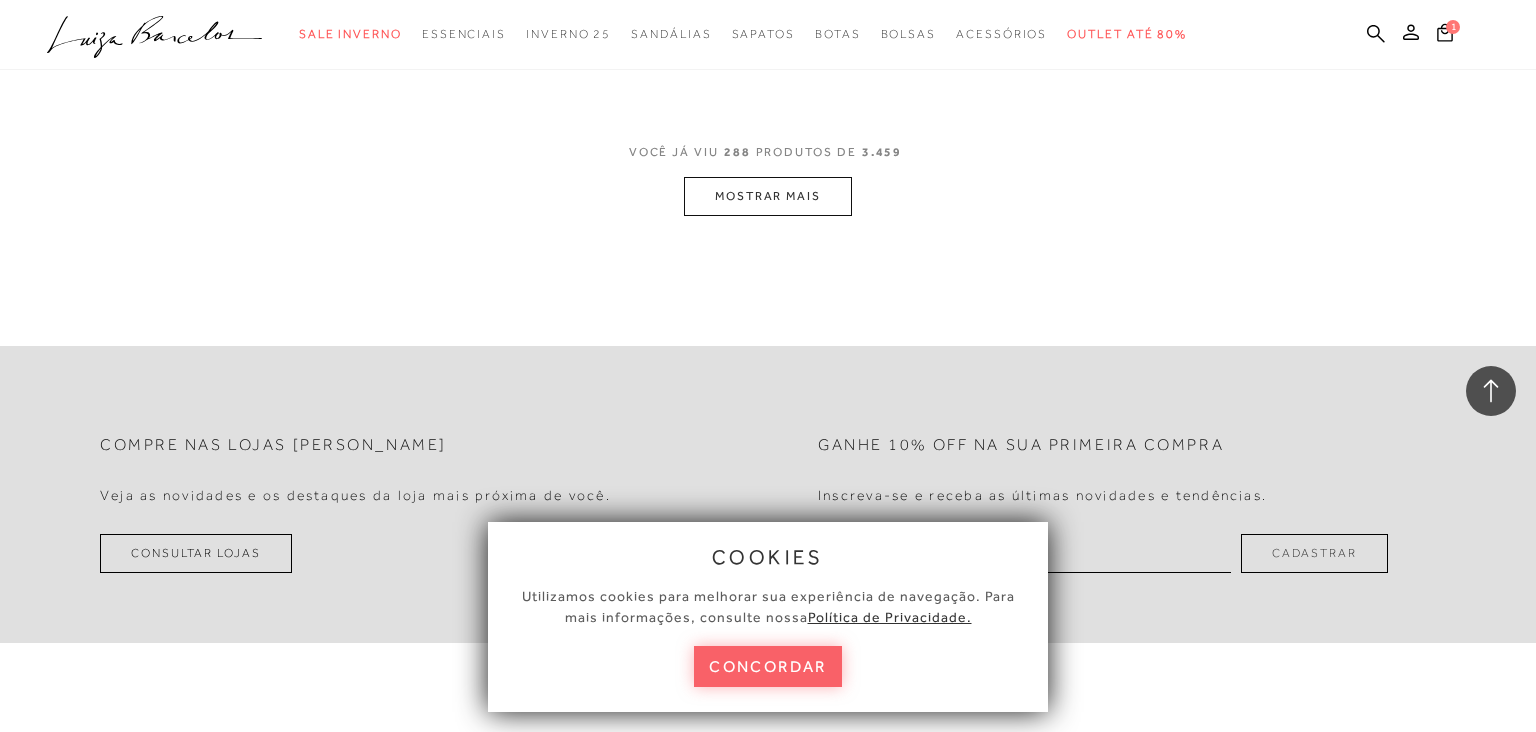 scroll, scrollTop: 51881, scrollLeft: 0, axis: vertical 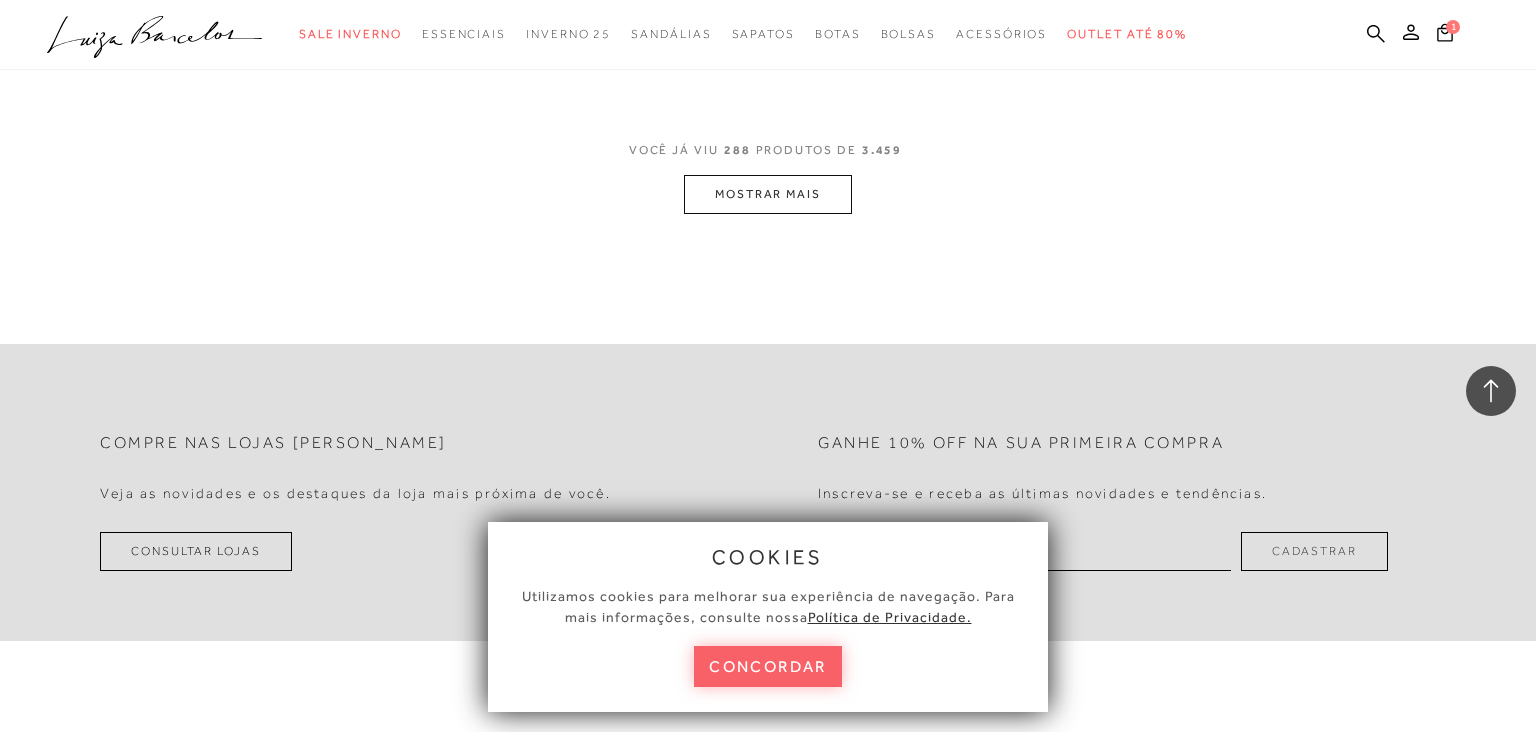 click on "MOSTRAR MAIS" at bounding box center [768, 194] 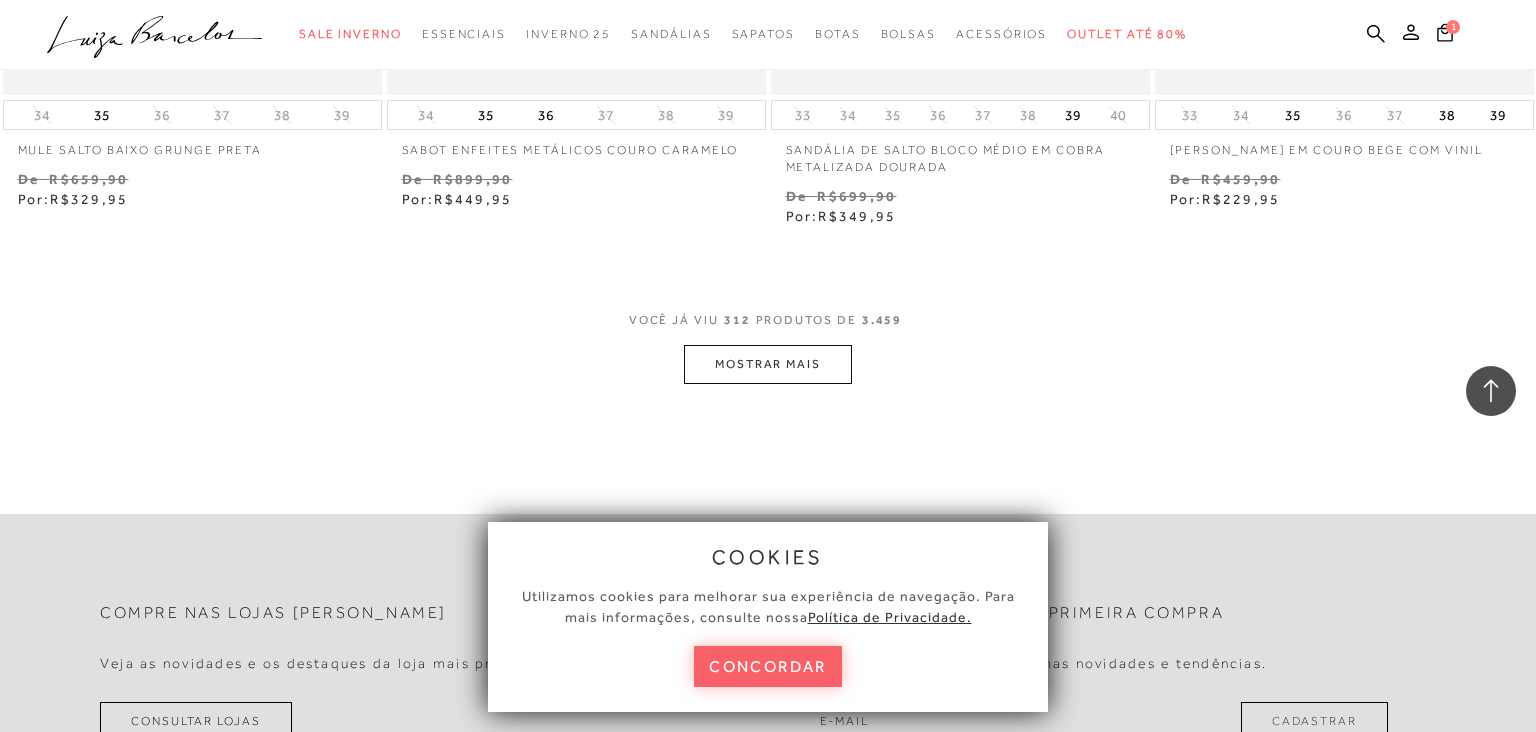 scroll, scrollTop: 56035, scrollLeft: 0, axis: vertical 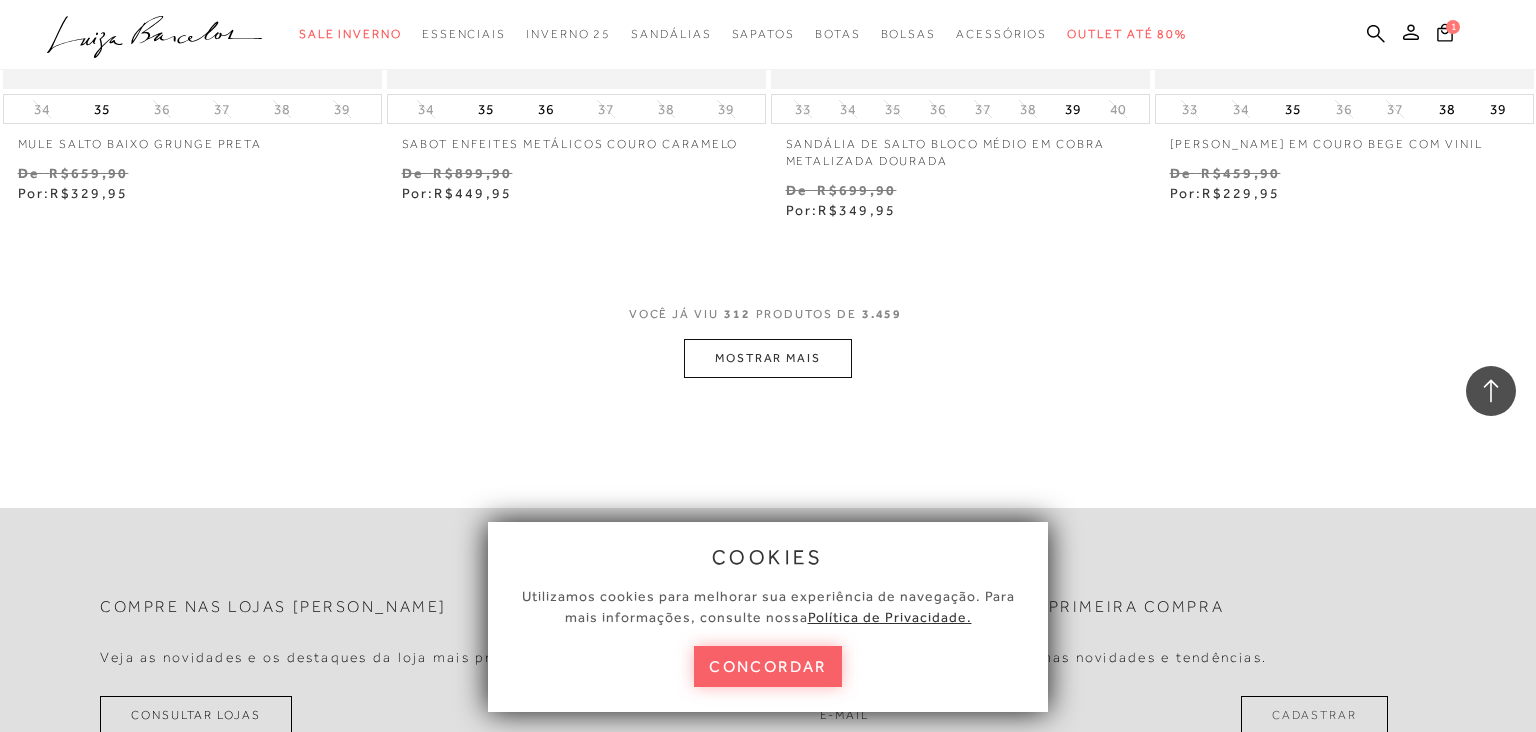 click on "MOSTRAR MAIS" at bounding box center [768, 358] 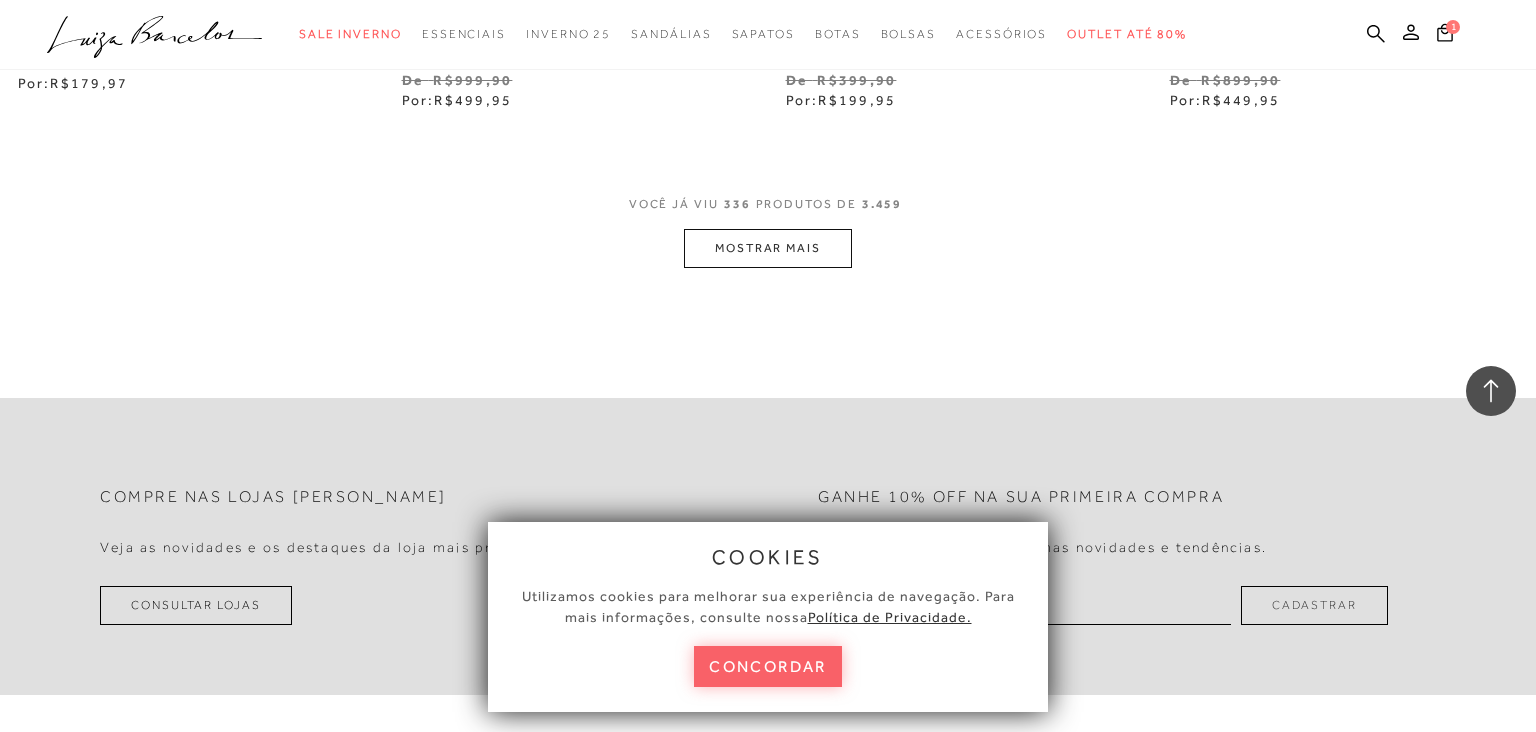 scroll, scrollTop: 60466, scrollLeft: 0, axis: vertical 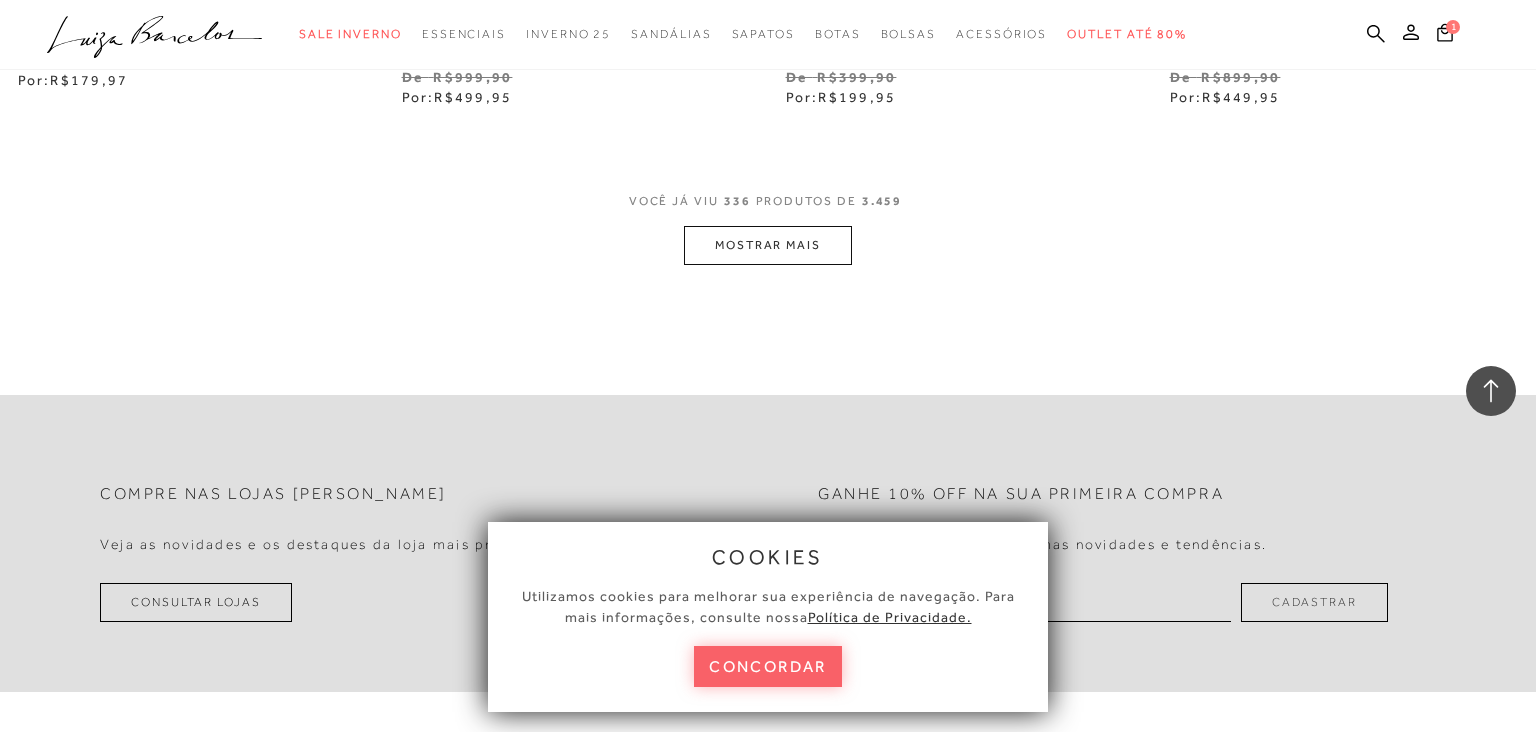 click on "MOSTRAR MAIS" at bounding box center (768, 245) 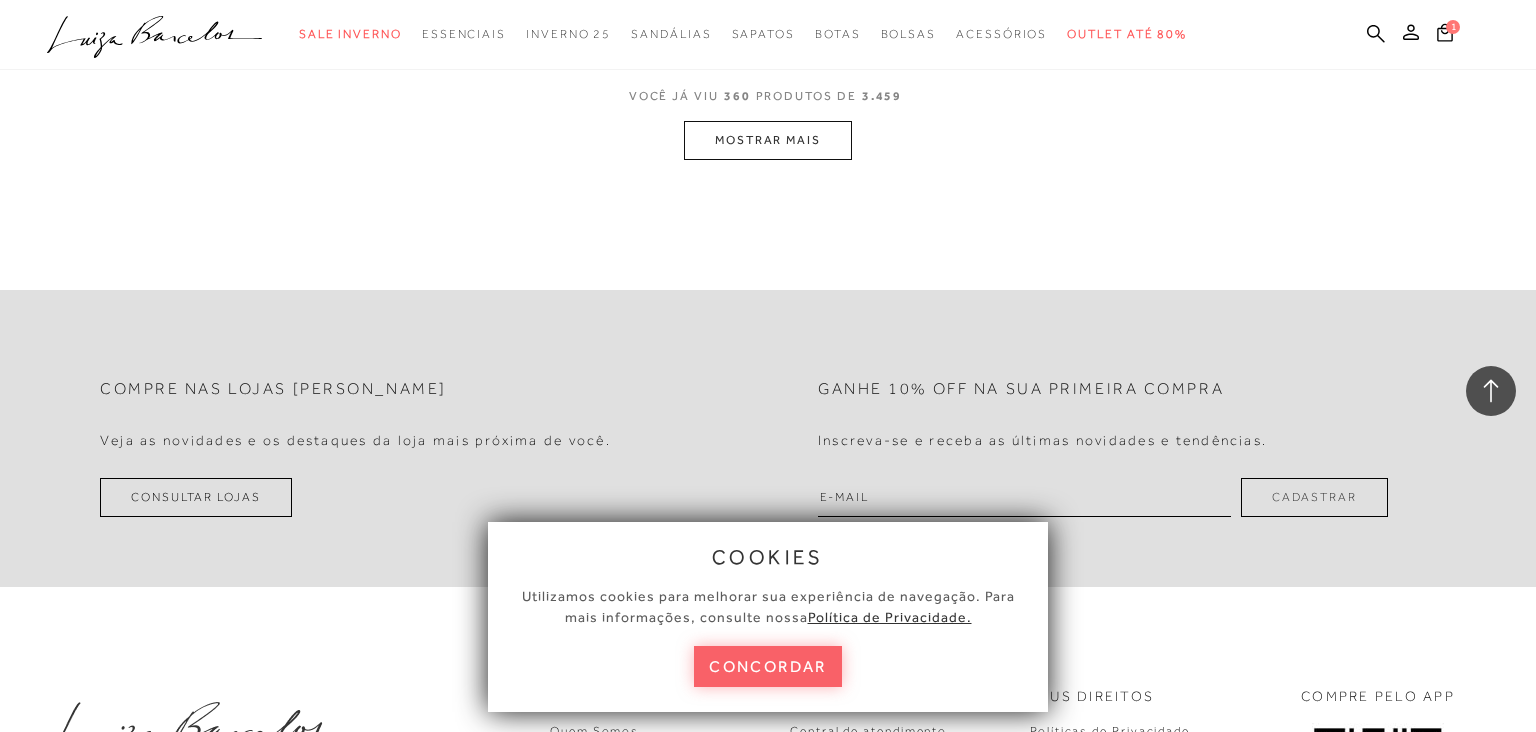 scroll, scrollTop: 64876, scrollLeft: 0, axis: vertical 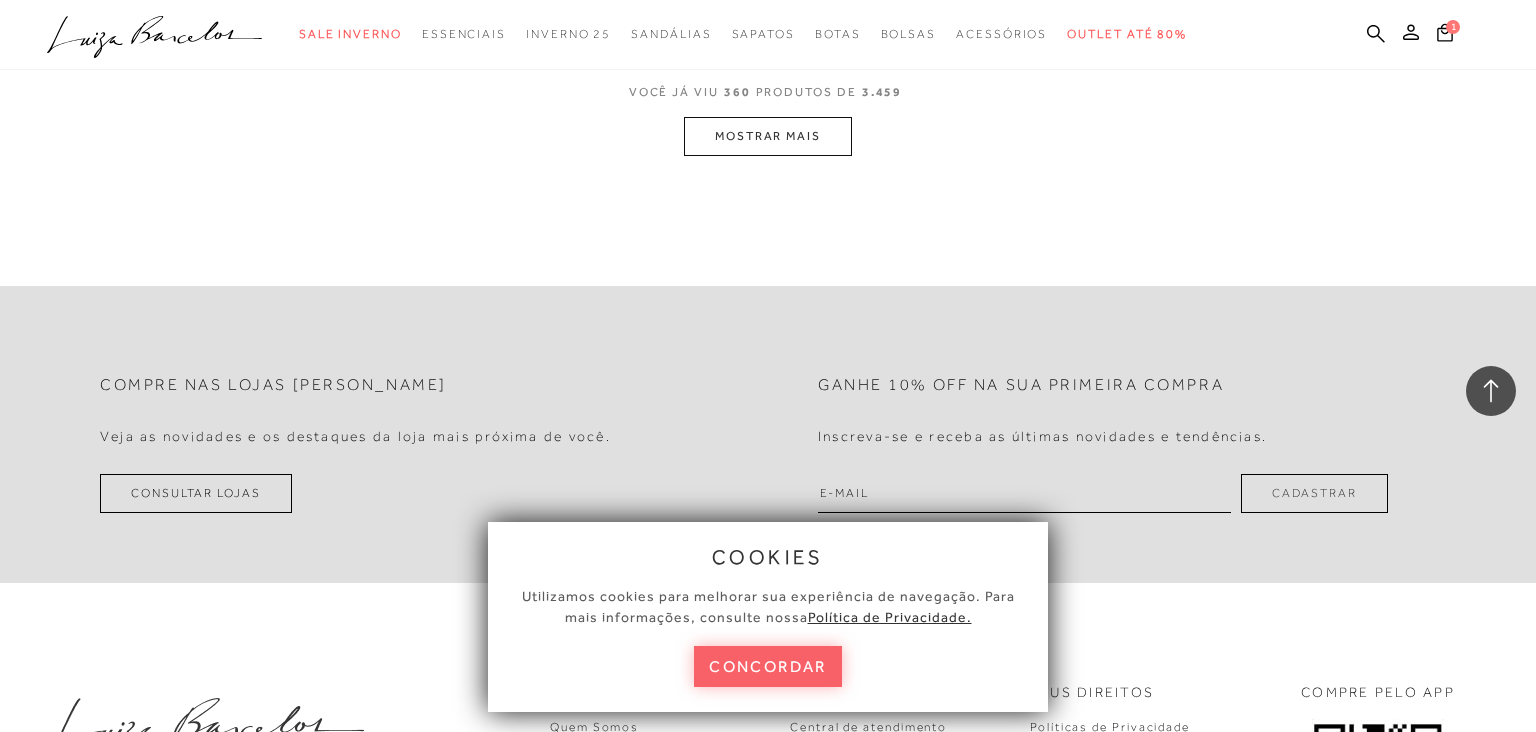 click on "MOSTRAR MAIS" at bounding box center [768, 136] 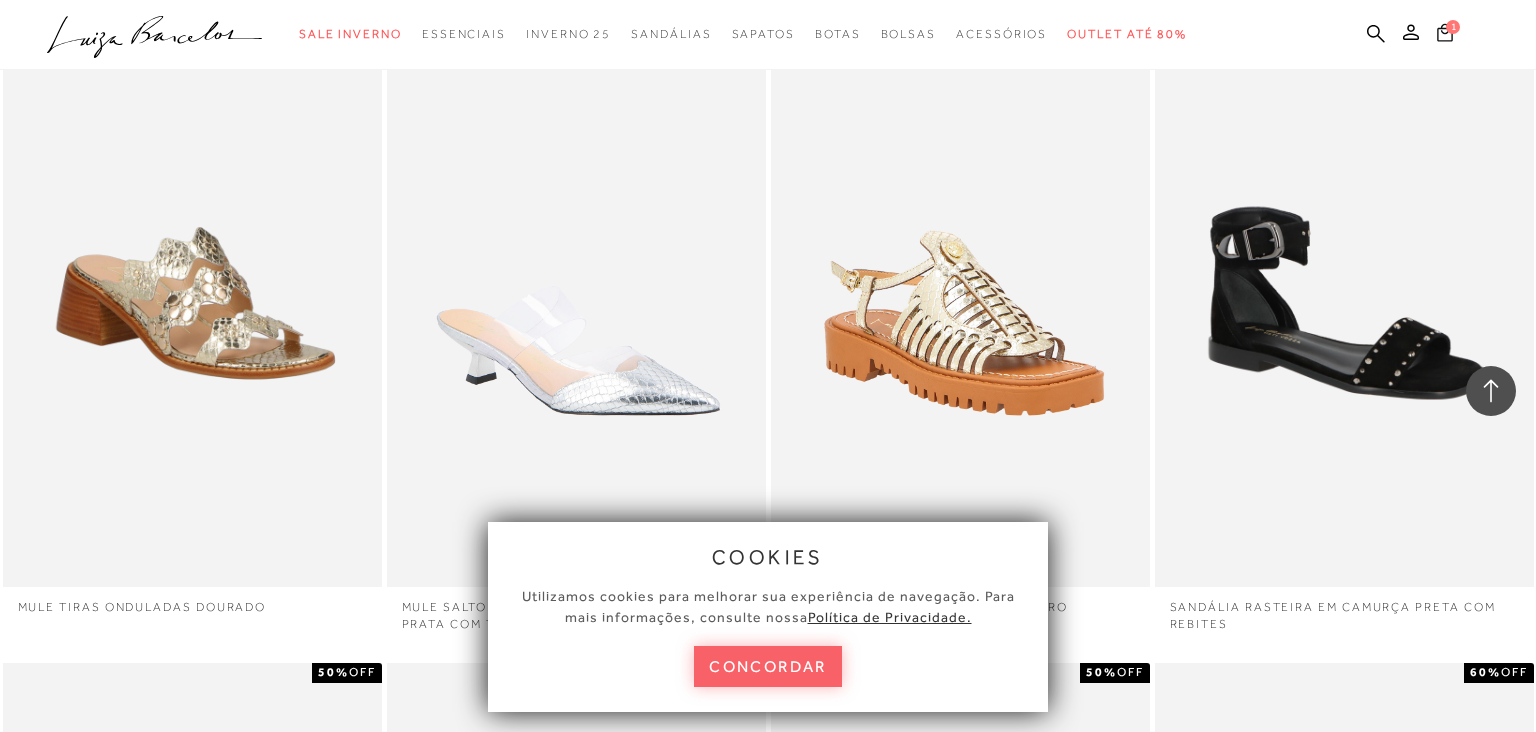 click 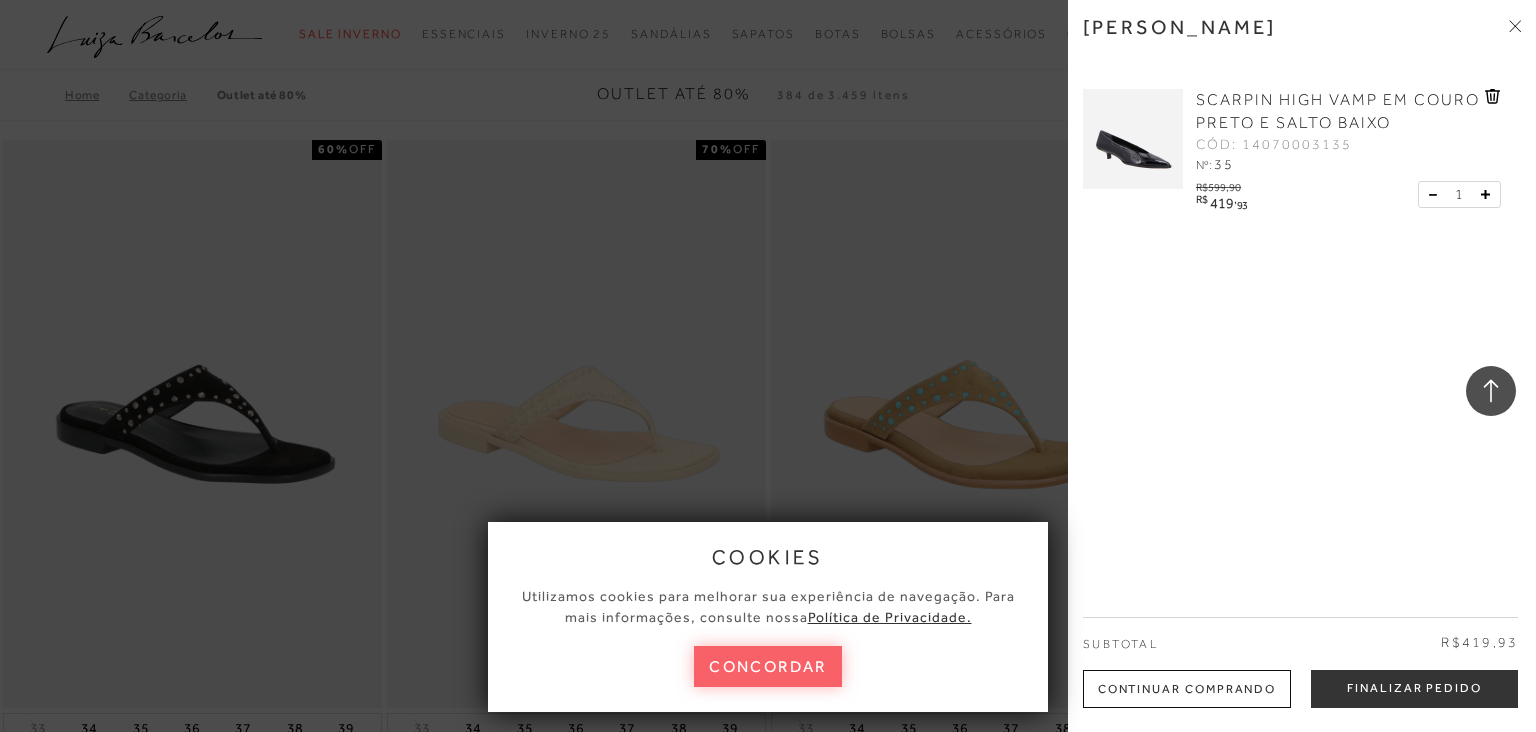 click on "[PERSON_NAME]" at bounding box center [1302, 42] 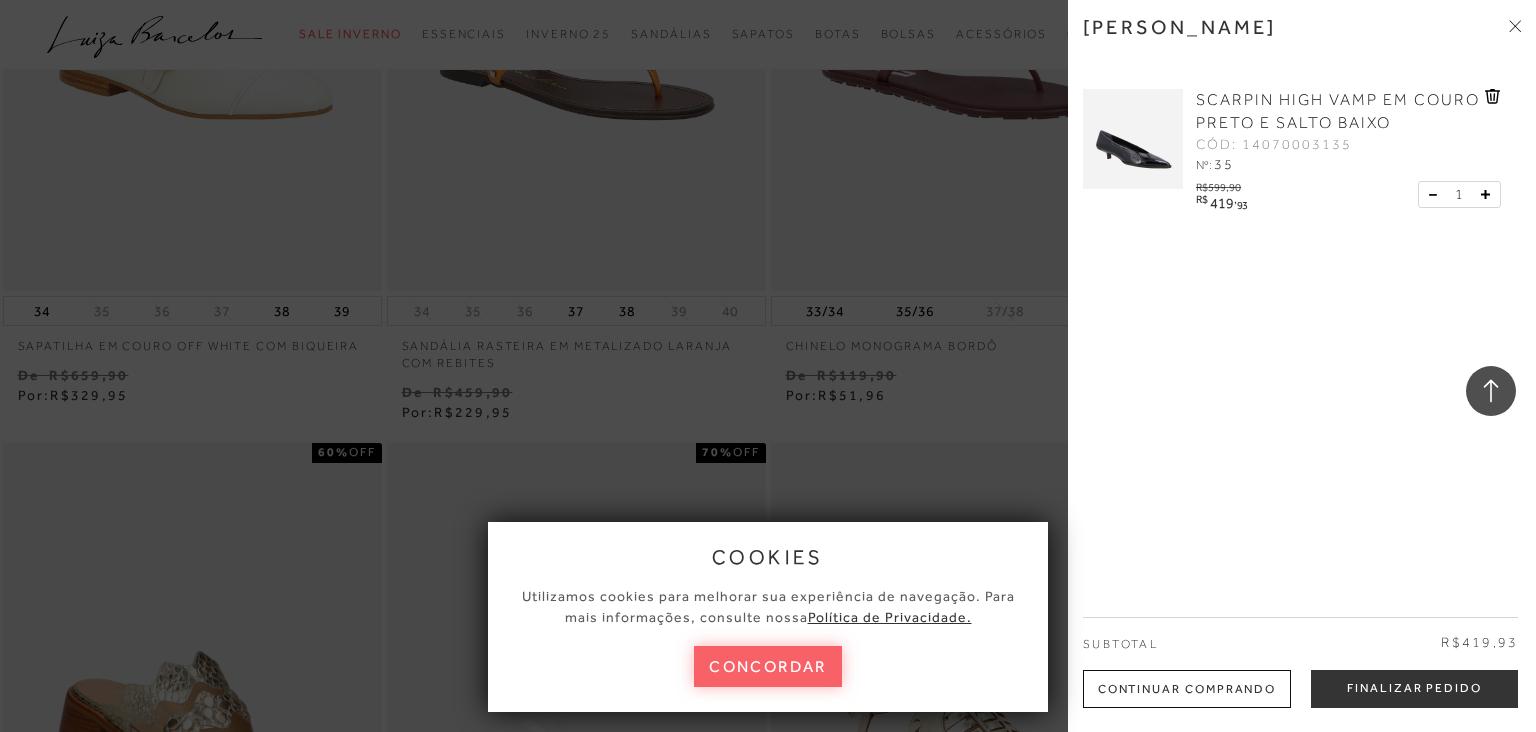 scroll, scrollTop: 64452, scrollLeft: 0, axis: vertical 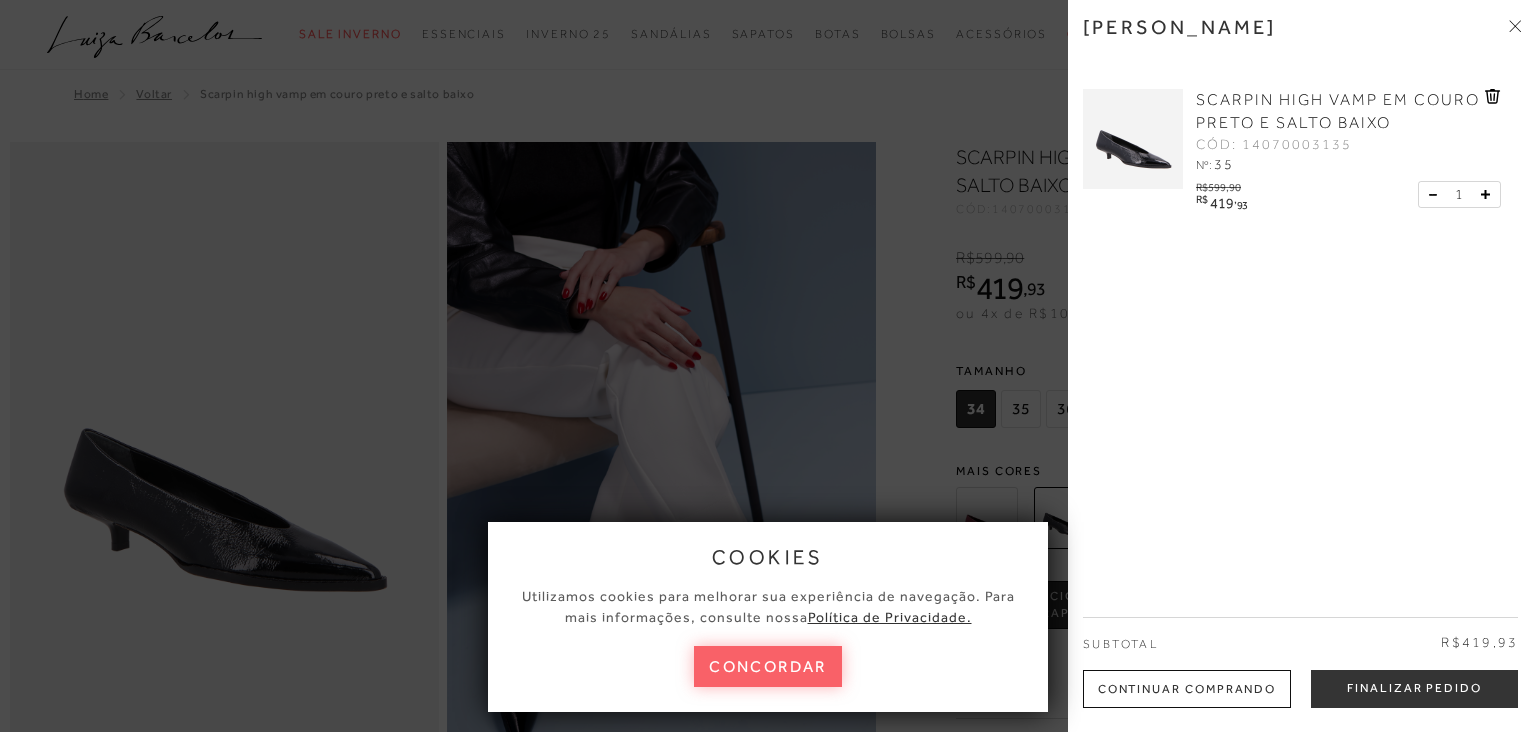 click 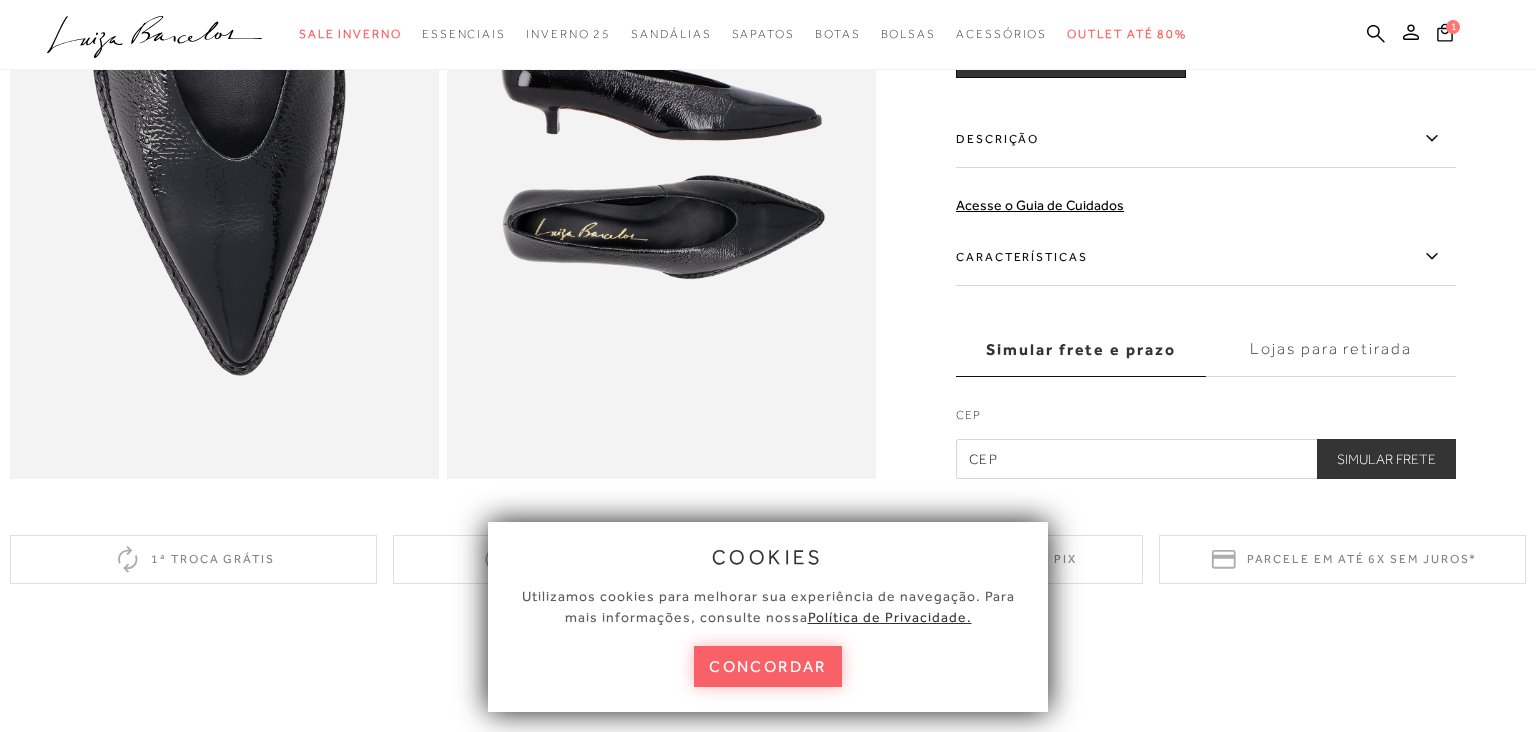 scroll, scrollTop: 1390, scrollLeft: 0, axis: vertical 